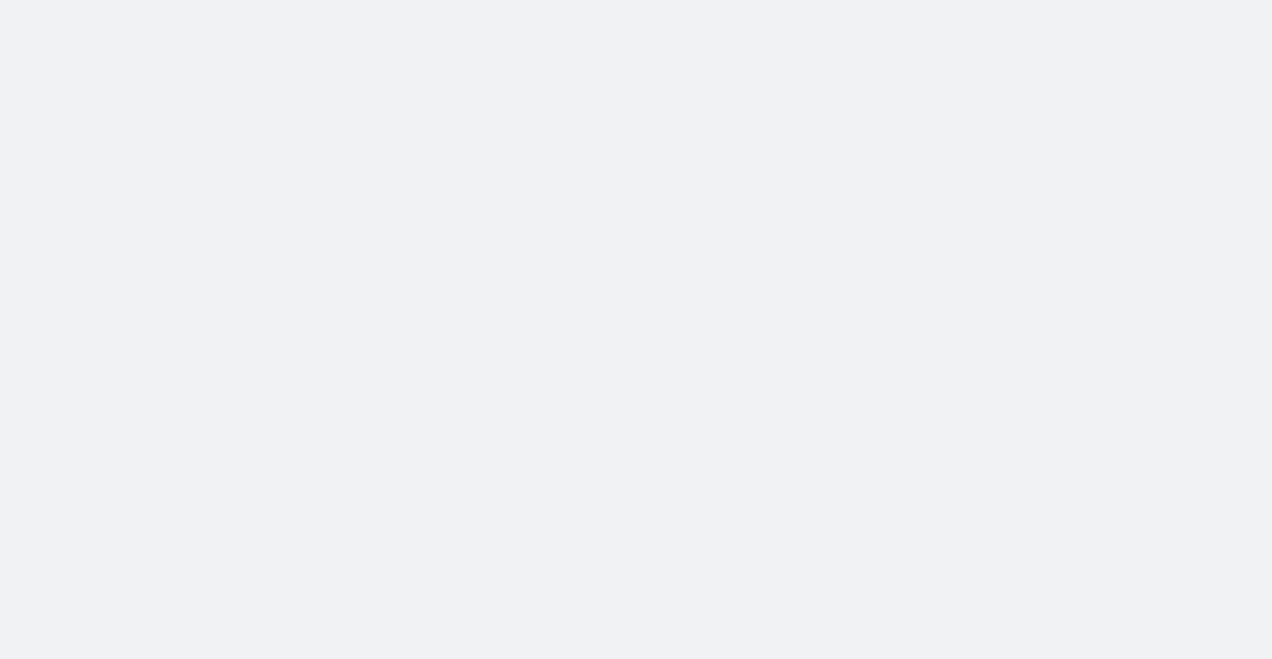 scroll, scrollTop: 0, scrollLeft: 0, axis: both 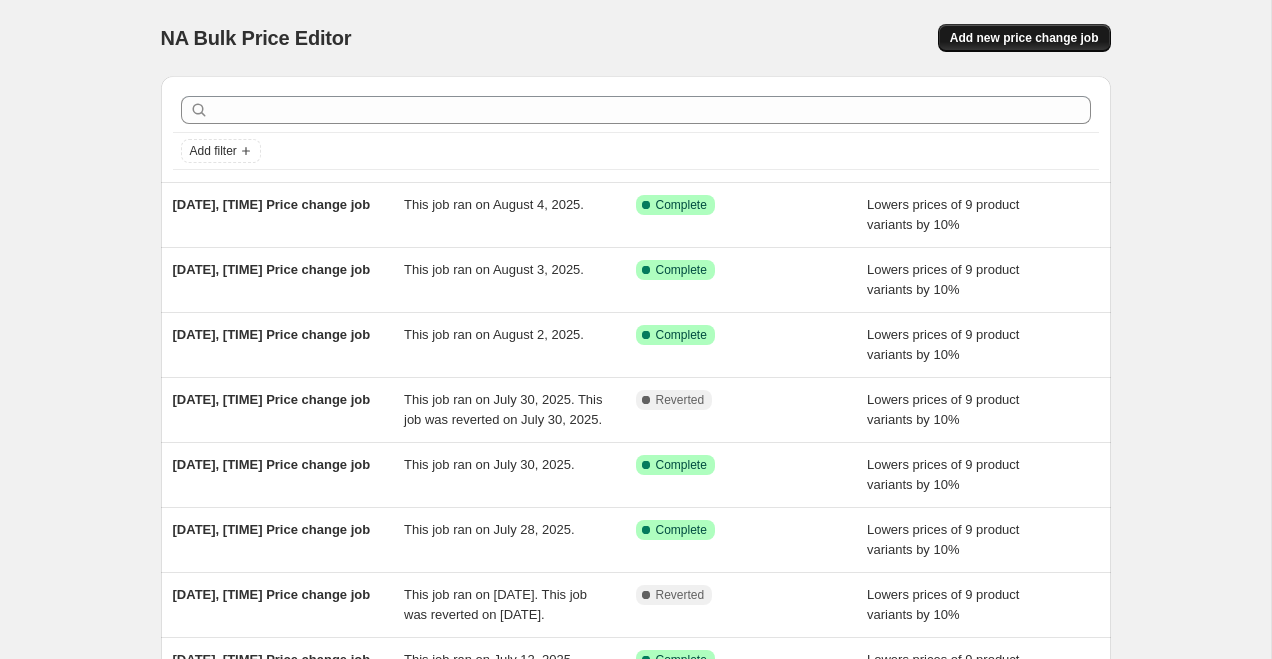 click on "Add new price change job" at bounding box center (1024, 38) 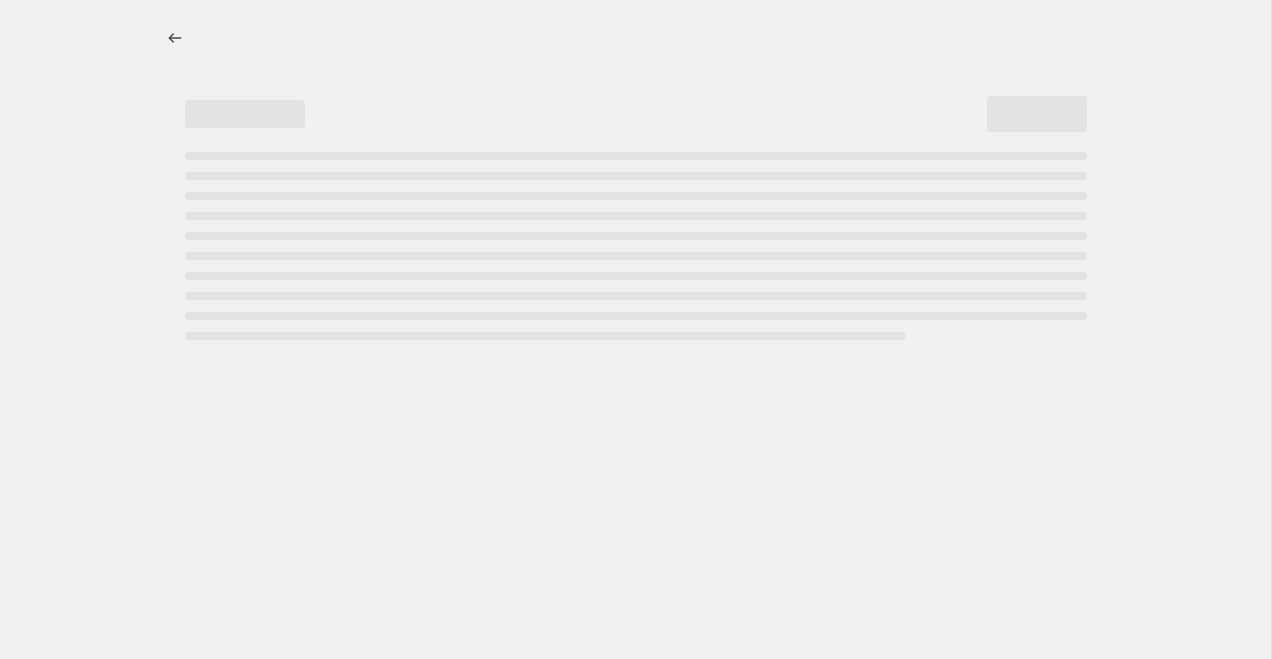 select on "percentage" 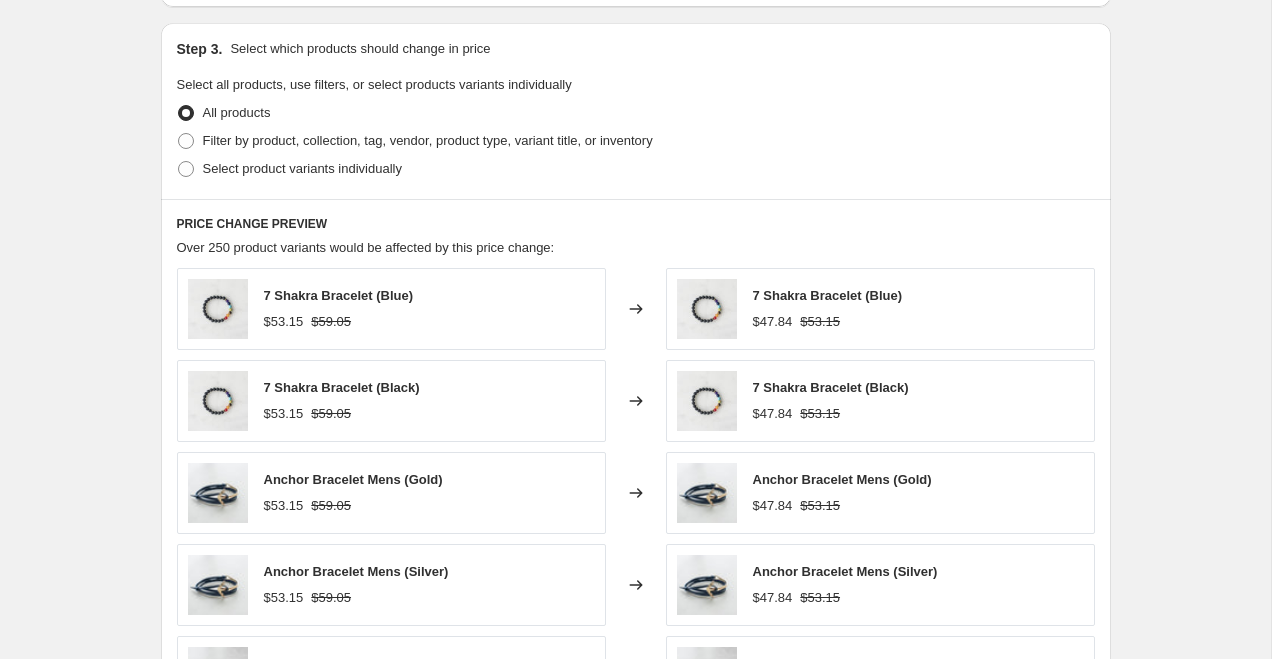 scroll, scrollTop: 912, scrollLeft: 0, axis: vertical 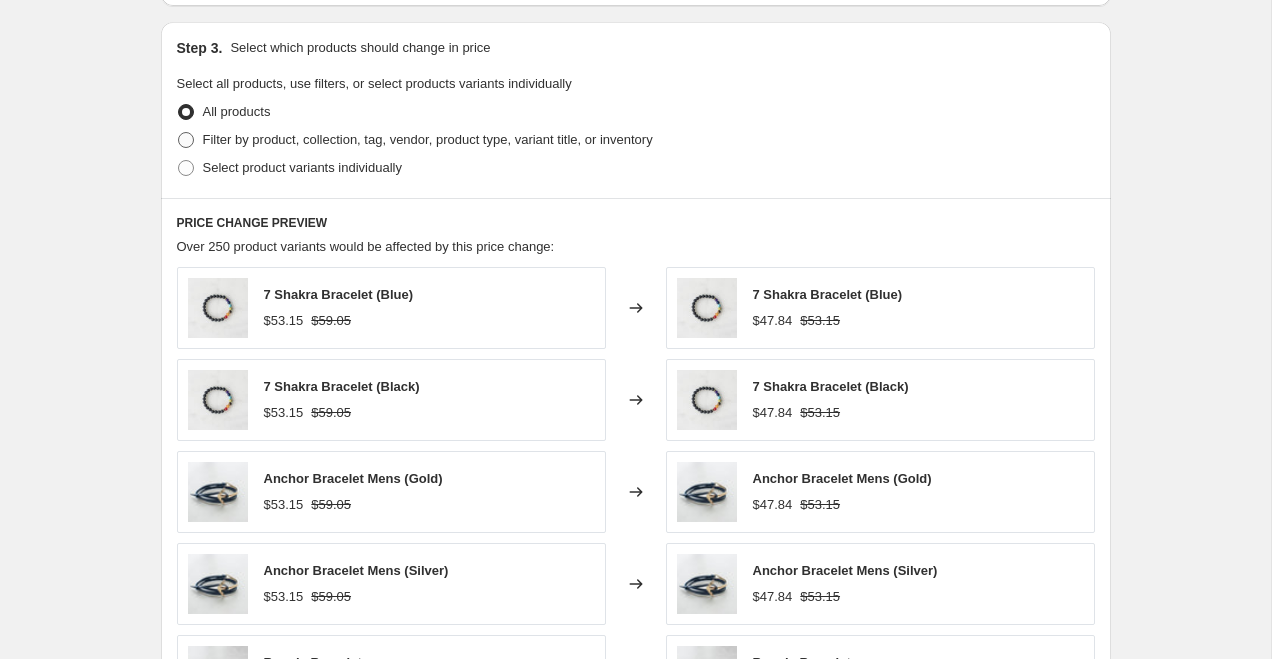click on "Filter by product, collection, tag, vendor, product type, variant title, or inventory" at bounding box center (428, 139) 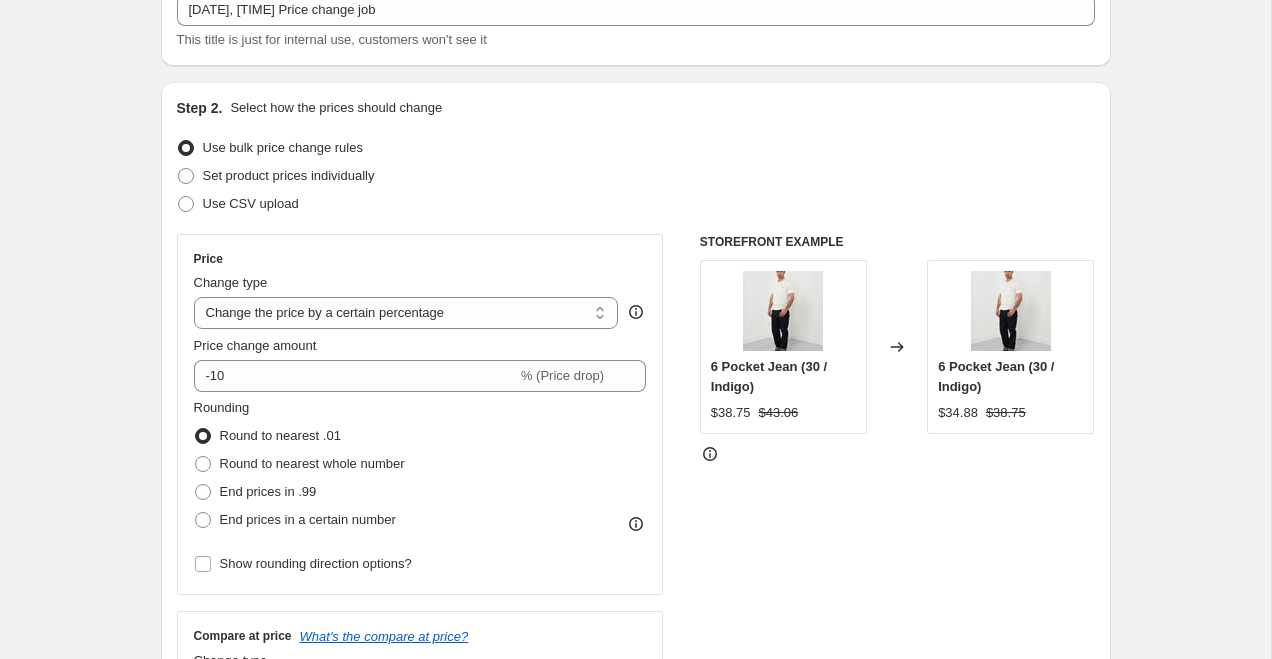 scroll, scrollTop: 155, scrollLeft: 0, axis: vertical 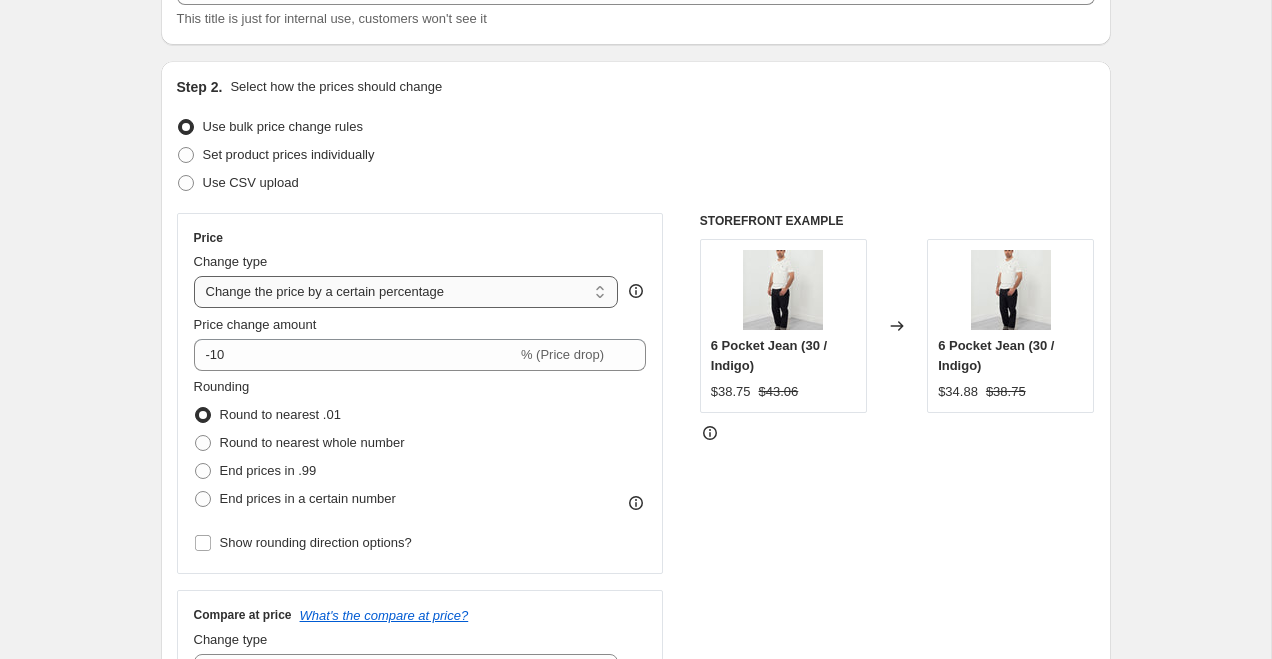 click on "Change the price to a certain amount Change the price by a certain amount Change the price by a certain percentage Change the price to the current compare at price (price before sale) Change the price by a certain amount relative to the compare at price Change the price by a certain percentage relative to the compare at price Don't change the price Change the price by a certain percentage relative to the cost per item Change price to certain cost margin" at bounding box center (406, 292) 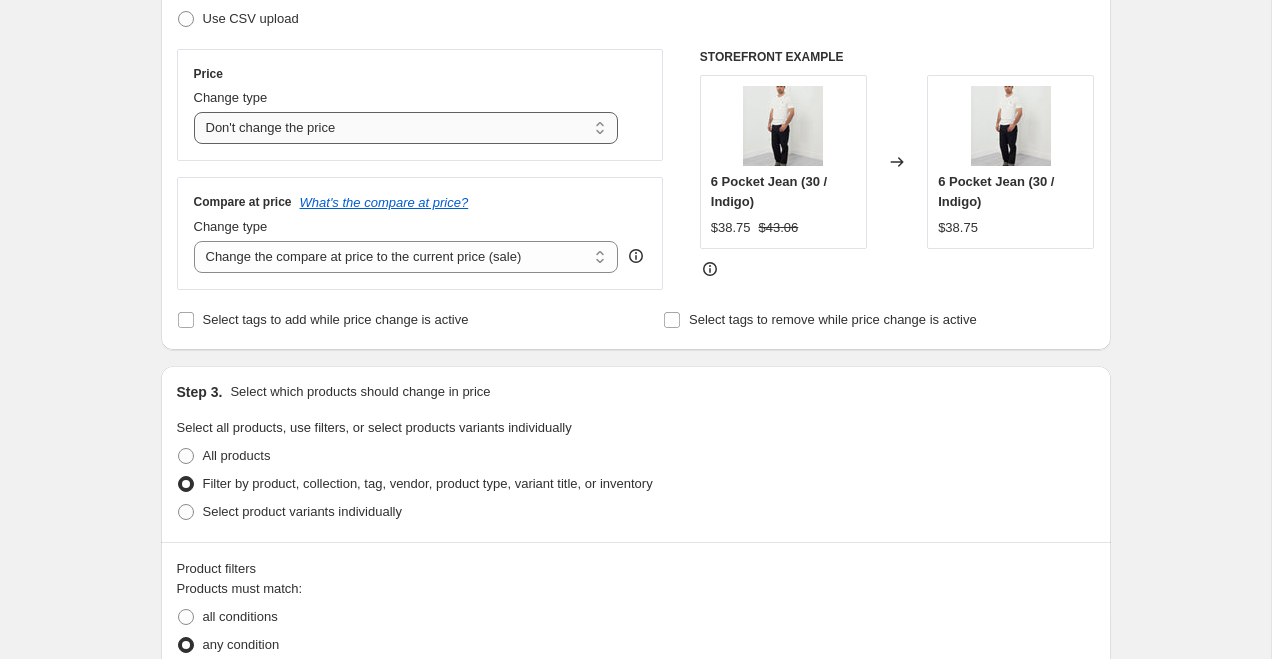 scroll, scrollTop: 328, scrollLeft: 0, axis: vertical 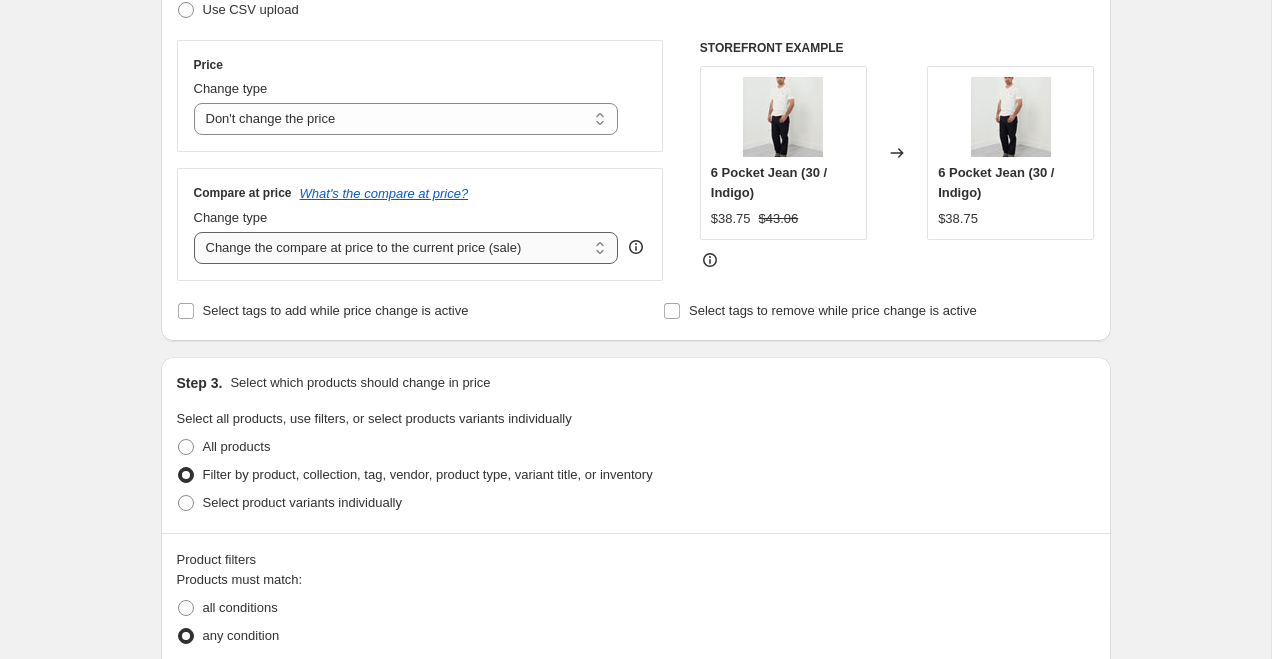 click on "Change the compare at price to the current price (sale) Change the compare at price to a certain amount Change the compare at price by a certain amount Change the compare at price by a certain percentage Change the compare at price by a certain amount relative to the actual price Change the compare at price by a certain percentage relative to the actual price Don't change the compare at price Remove the compare at price" at bounding box center (406, 248) 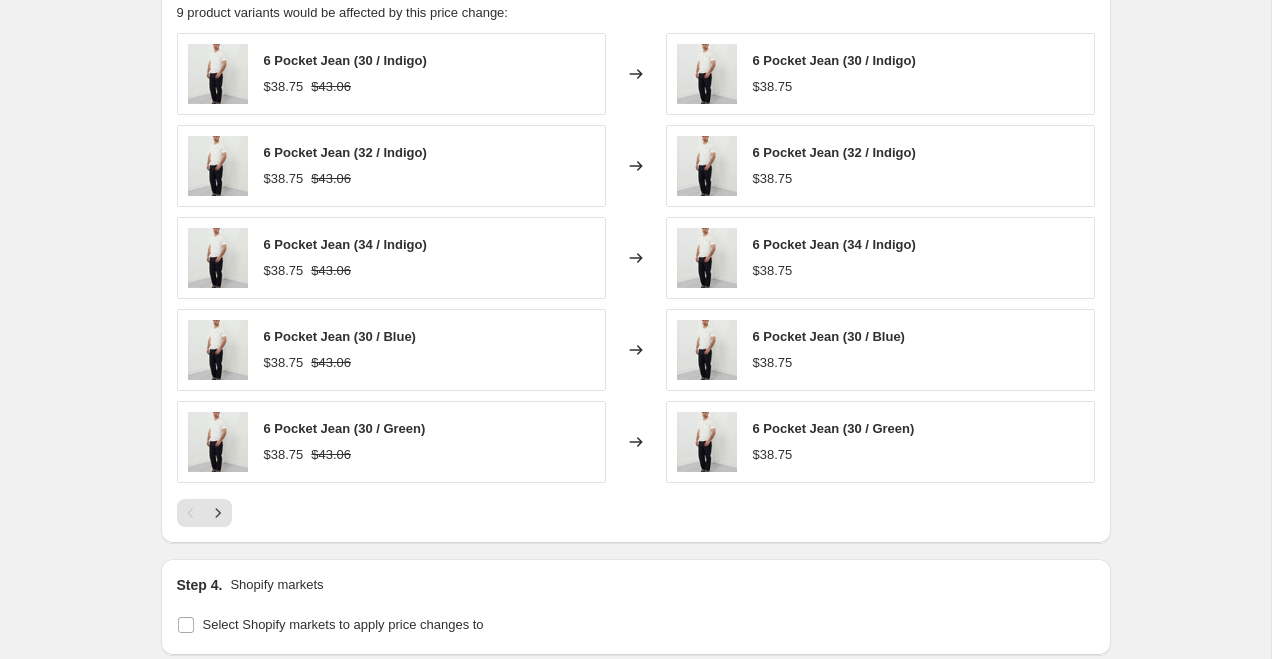 scroll, scrollTop: 1428, scrollLeft: 0, axis: vertical 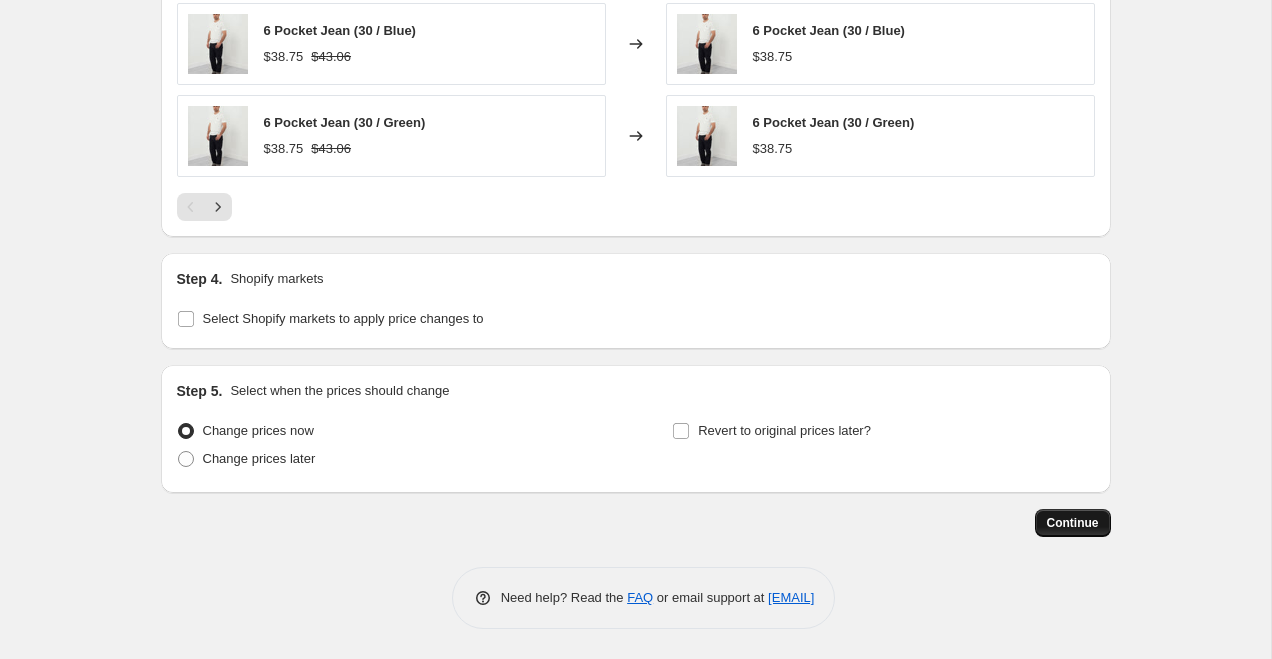 click on "Continue" at bounding box center [1073, 523] 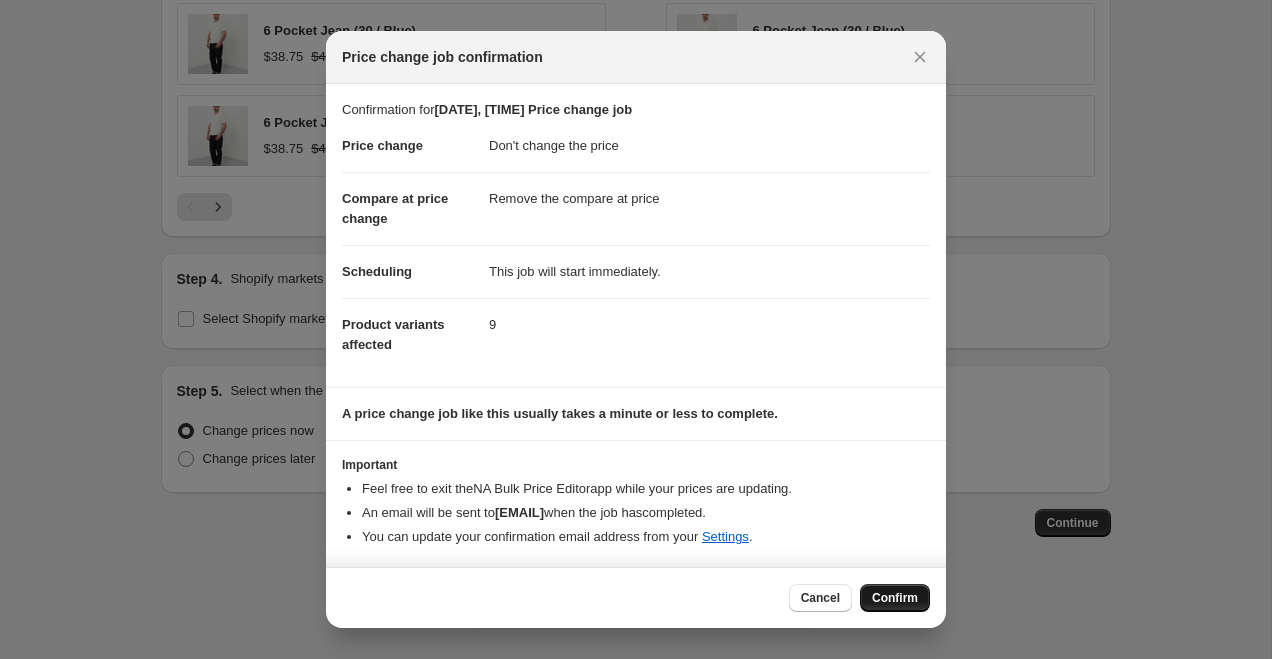 click on "Confirm" at bounding box center (895, 598) 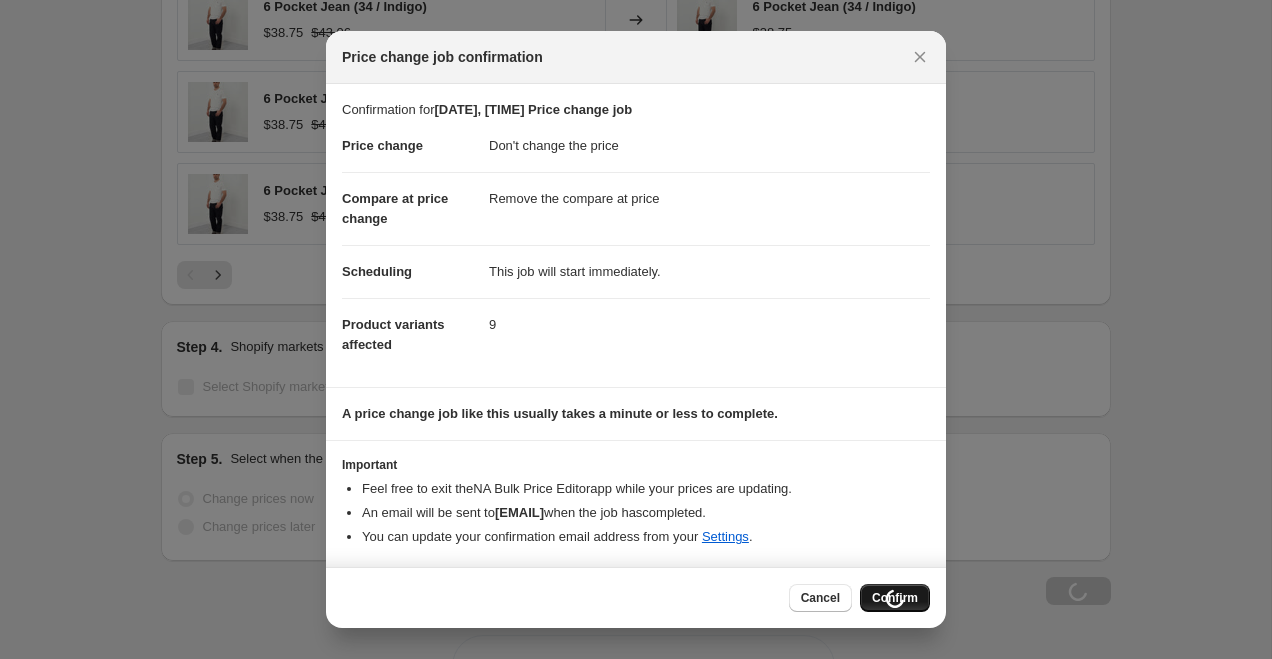scroll, scrollTop: 1496, scrollLeft: 0, axis: vertical 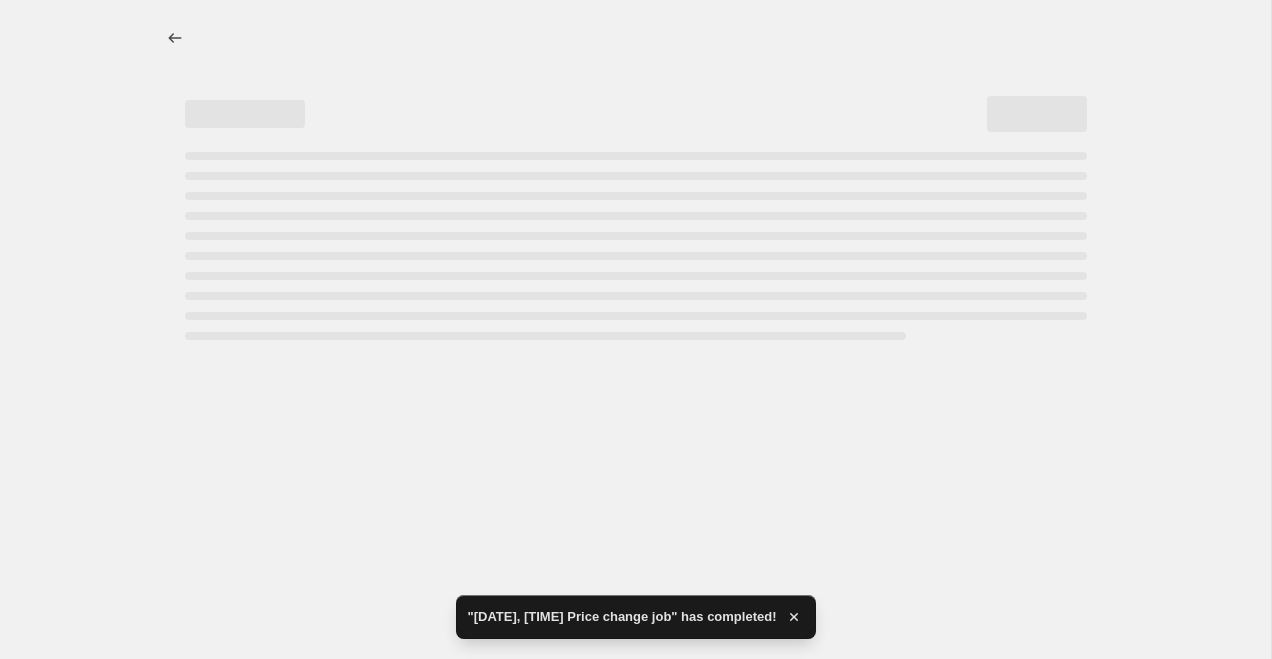 select on "no_change" 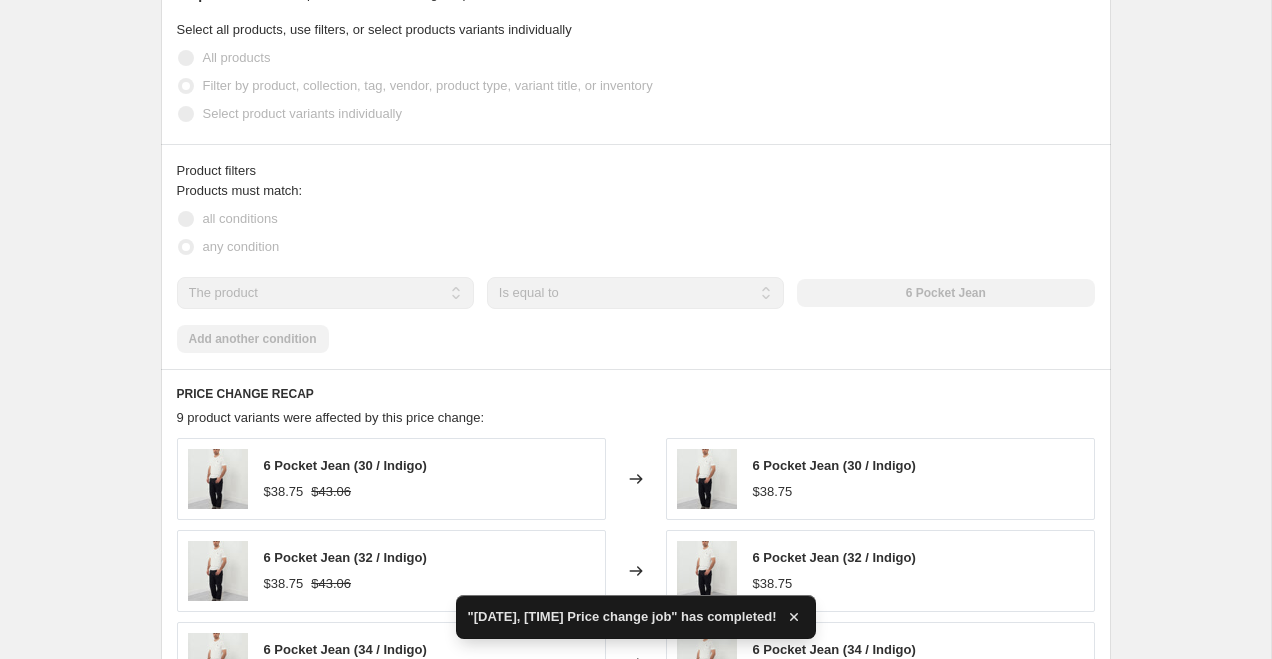 scroll, scrollTop: 0, scrollLeft: 0, axis: both 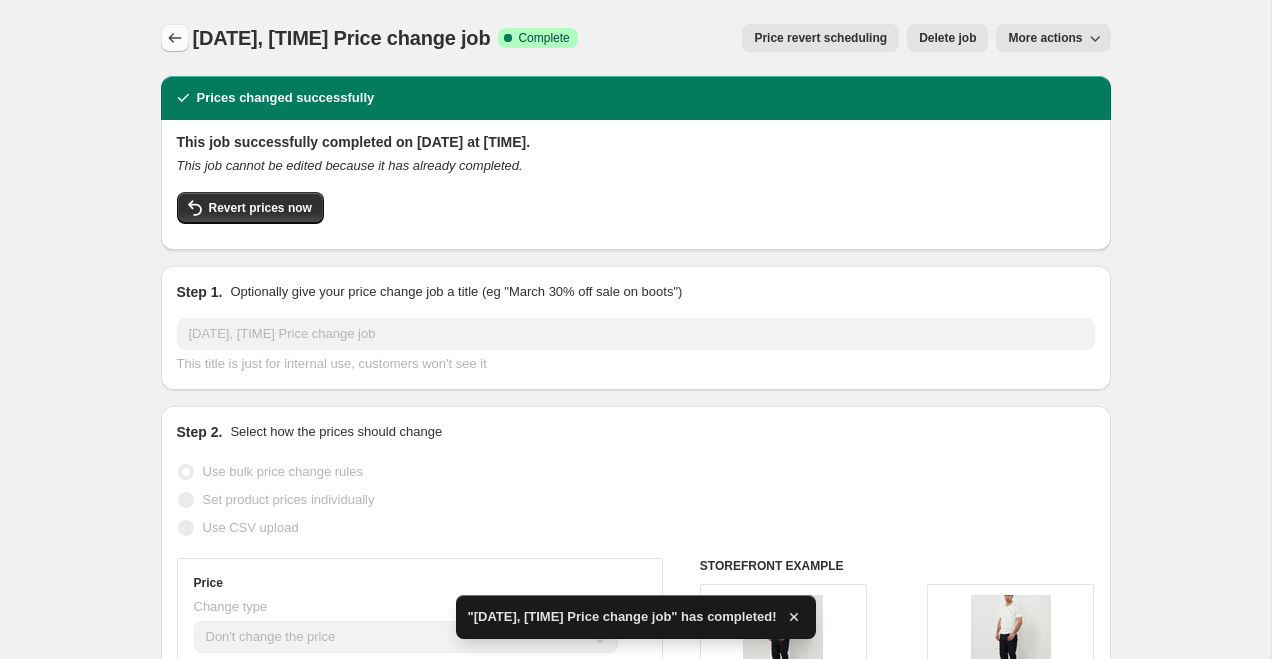click at bounding box center [175, 38] 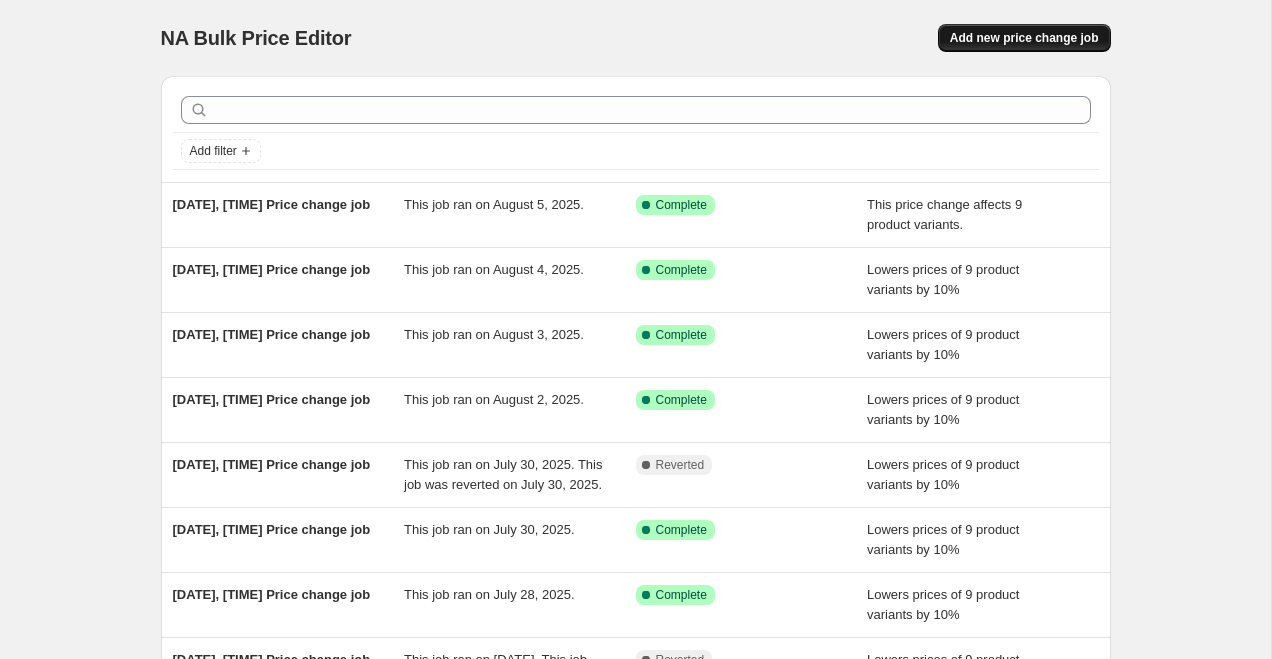 click on "Add new price change job" at bounding box center (1024, 38) 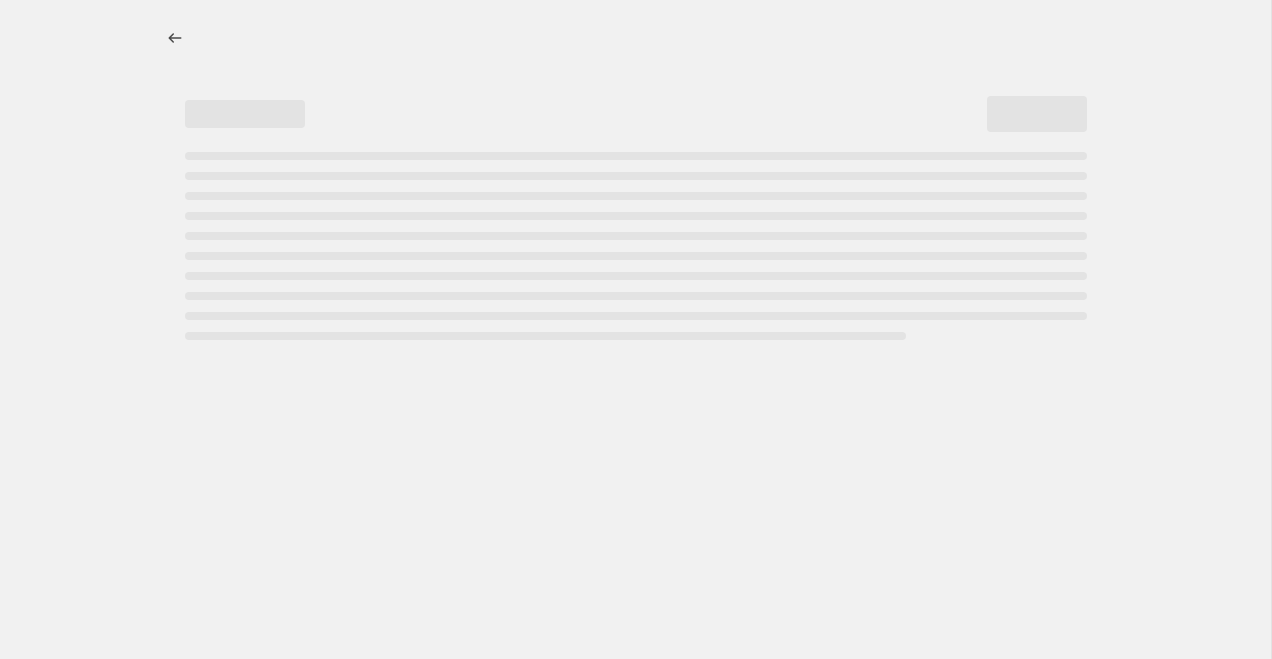 select on "percentage" 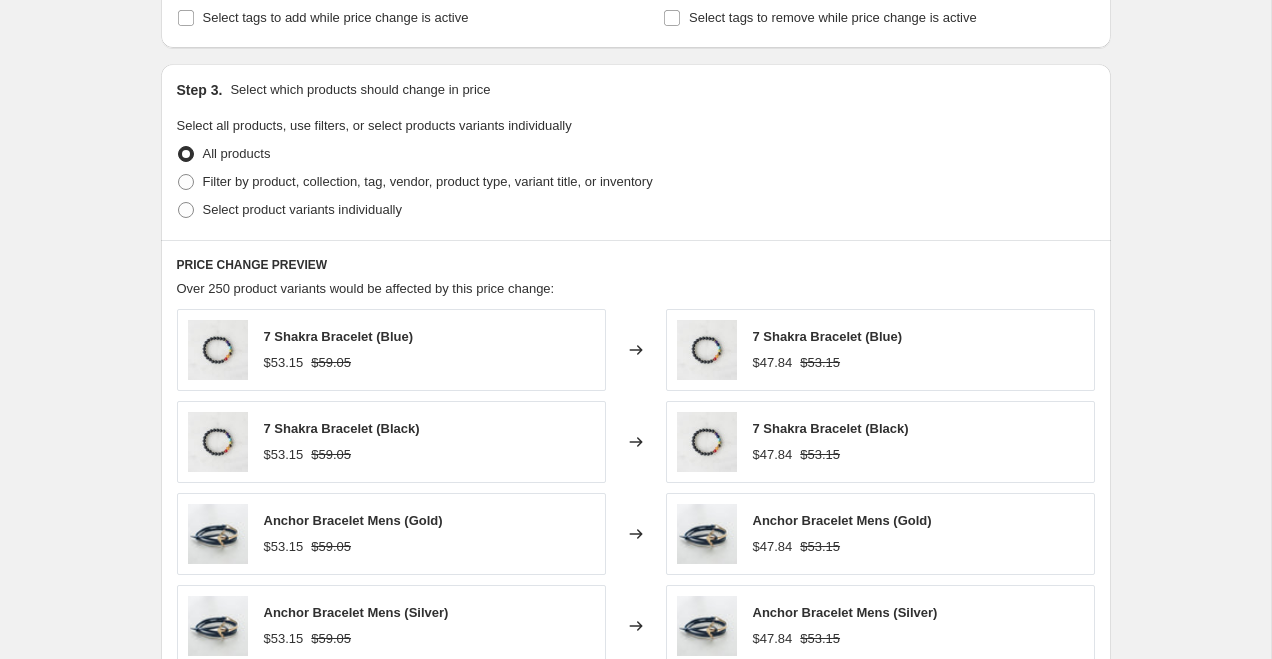 scroll, scrollTop: 855, scrollLeft: 0, axis: vertical 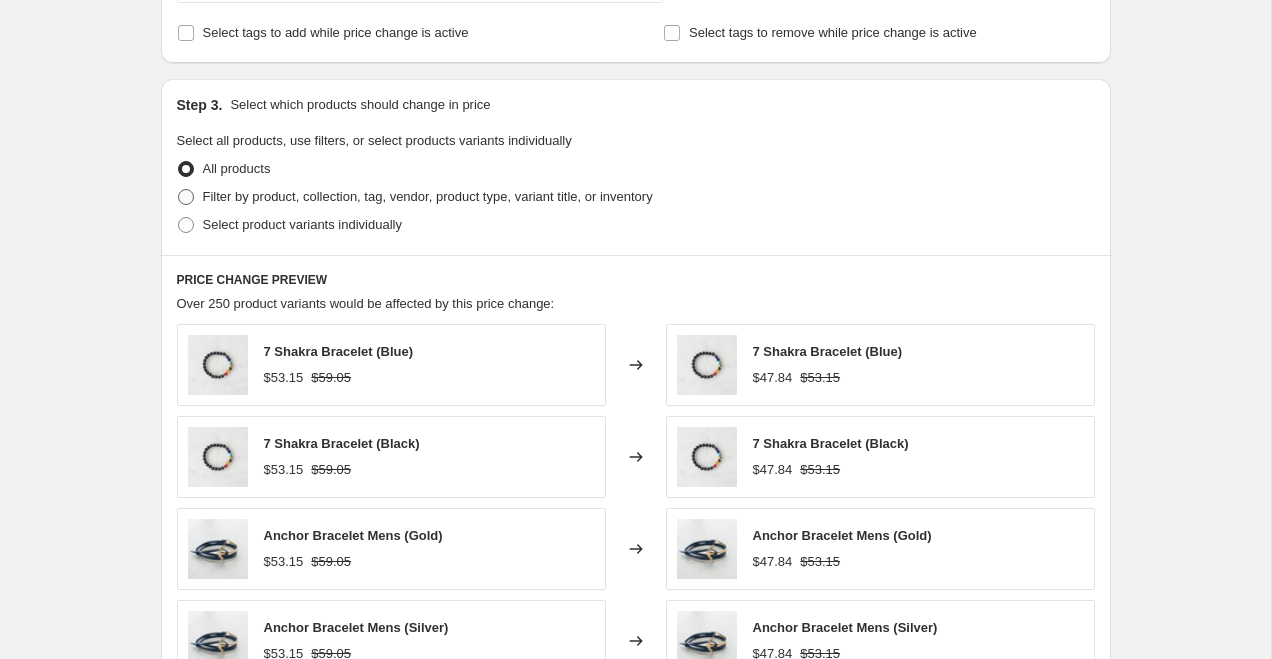 click on "Filter by product, collection, tag, vendor, product type, variant title, or inventory" at bounding box center (428, 196) 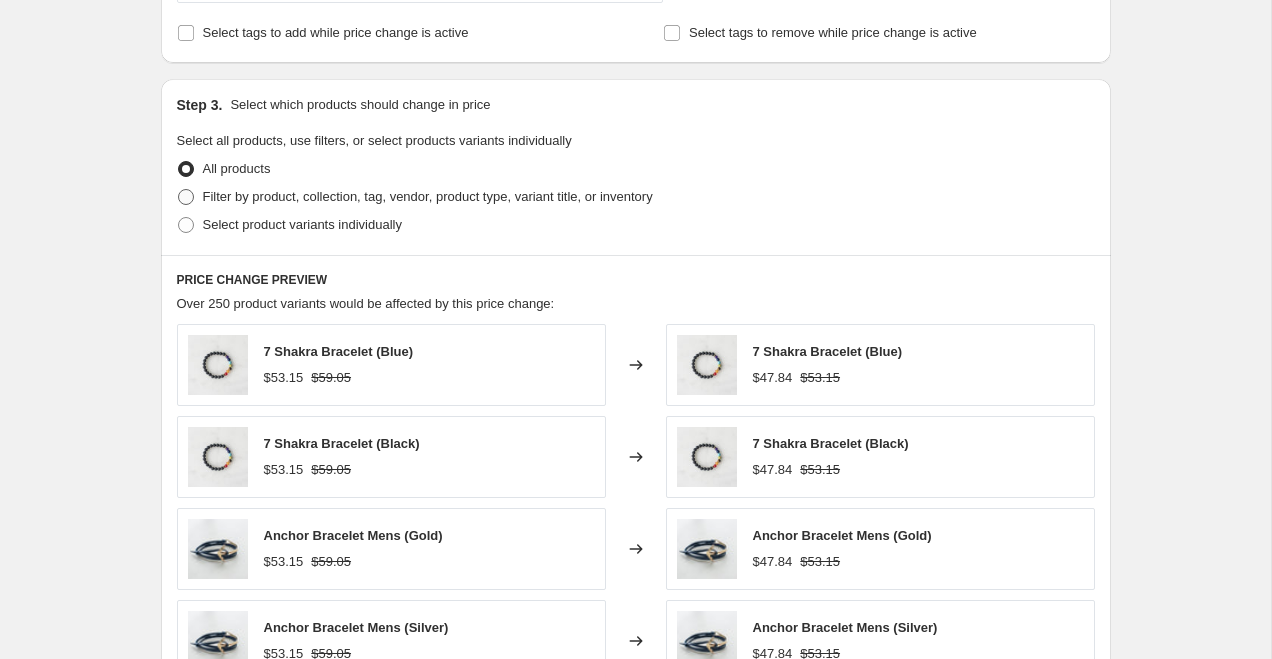 radio on "true" 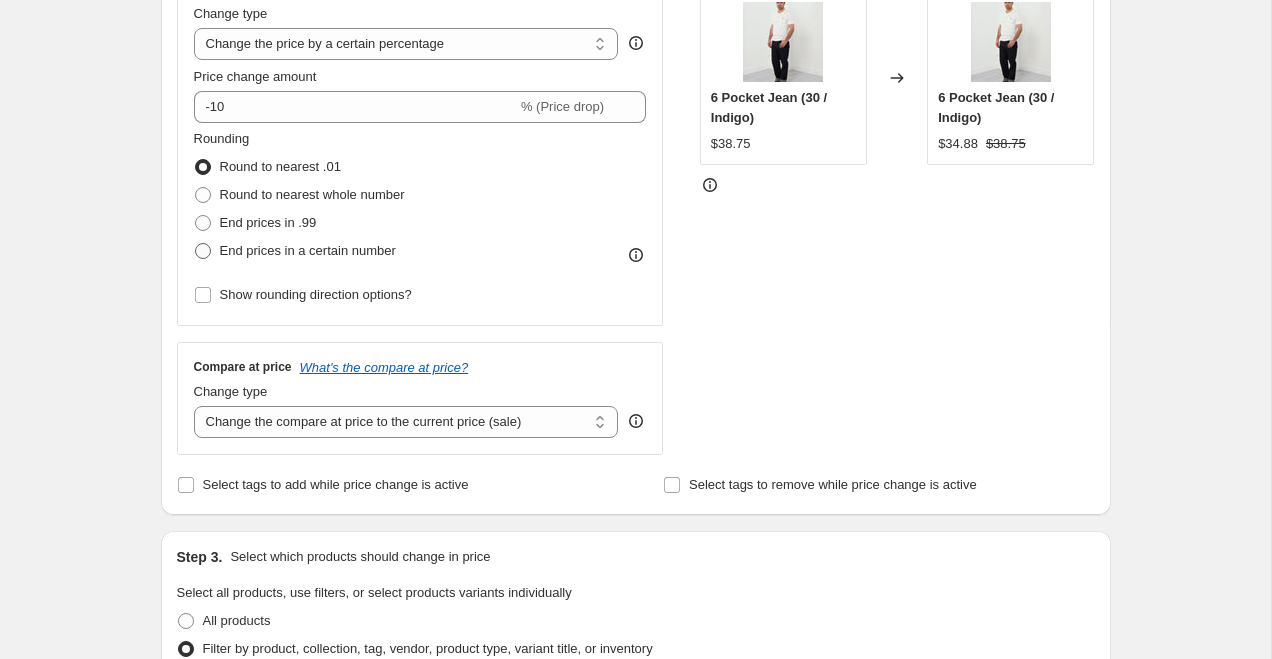 scroll, scrollTop: 409, scrollLeft: 0, axis: vertical 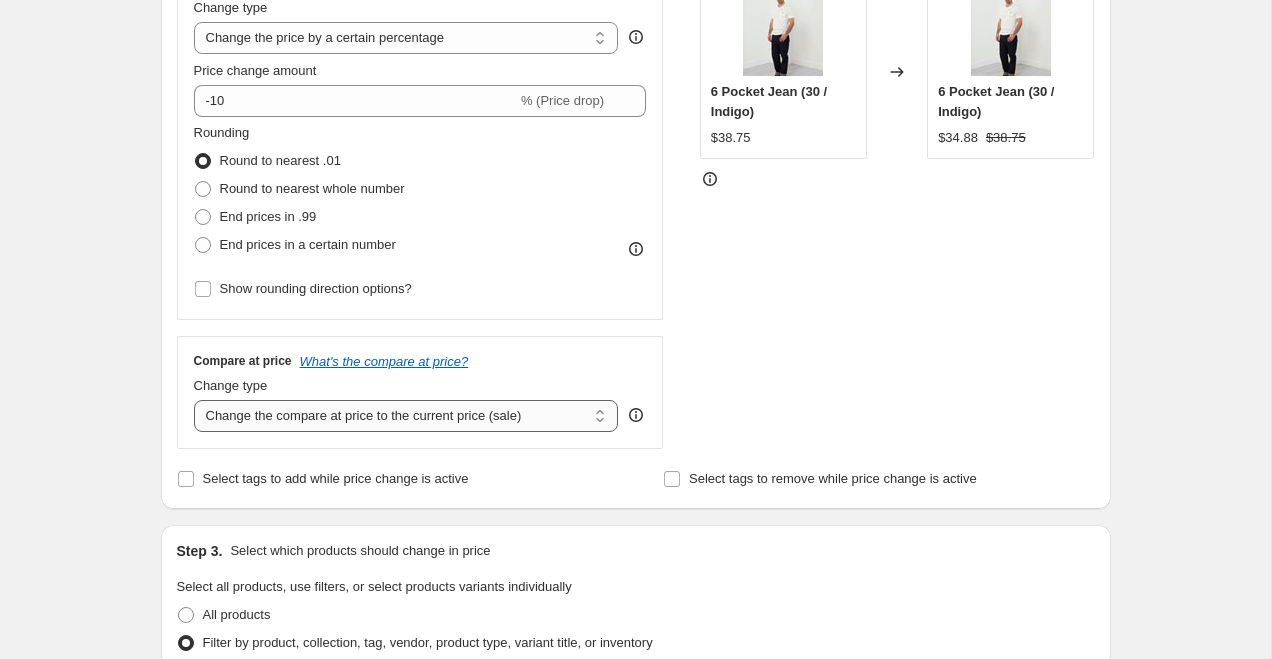 click on "Change the compare at price to the current price (sale) Change the compare at price to a certain amount Change the compare at price by a certain amount Change the compare at price by a certain percentage Change the compare at price by a certain amount relative to the actual price Change the compare at price by a certain percentage relative to the actual price Don't change the compare at price Remove the compare at price" at bounding box center [406, 416] 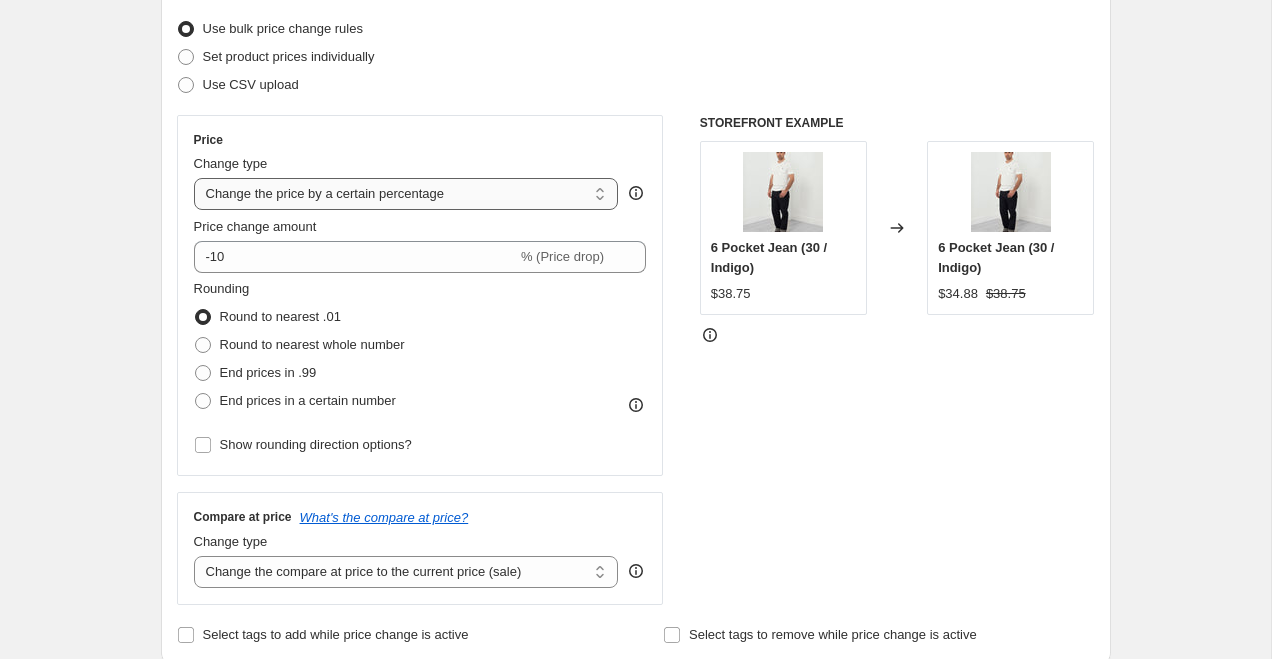scroll, scrollTop: 0, scrollLeft: 0, axis: both 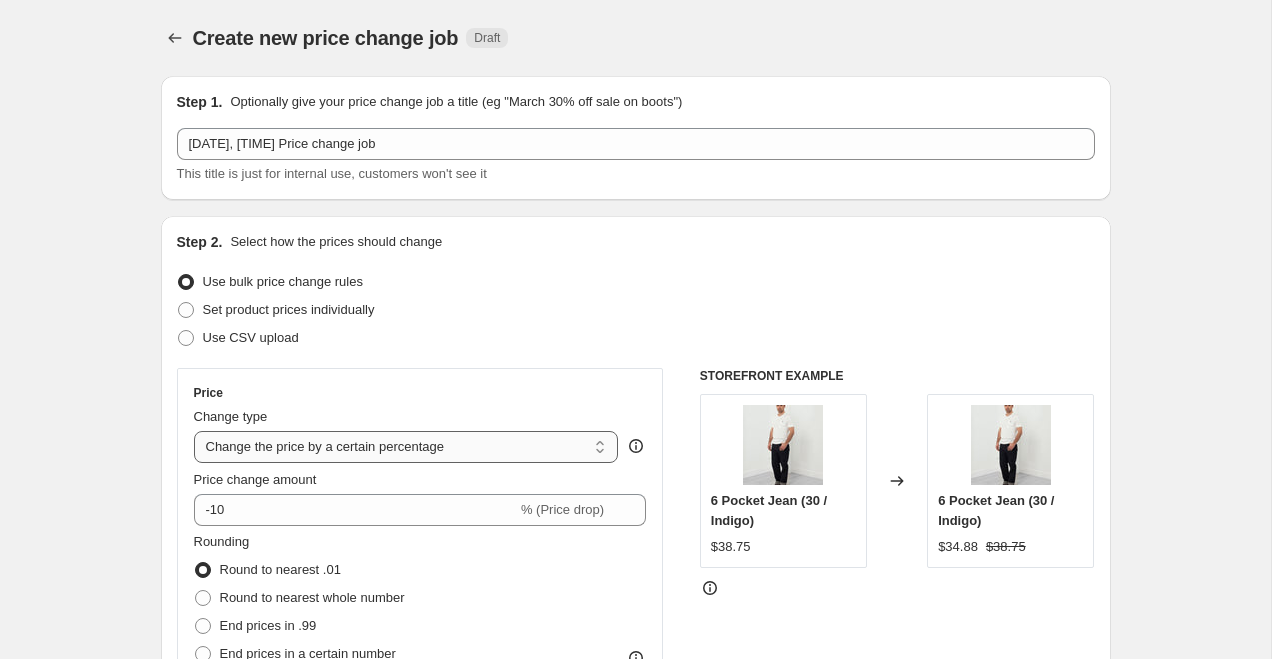 click on "Change the price to a certain amount Change the price by a certain amount Change the price by a certain percentage Change the price to the current compare at price (price before sale) Change the price by a certain amount relative to the compare at price Change the price by a certain percentage relative to the compare at price Don't change the price Change the price by a certain percentage relative to the cost per item Change price to certain cost margin" at bounding box center (406, 447) 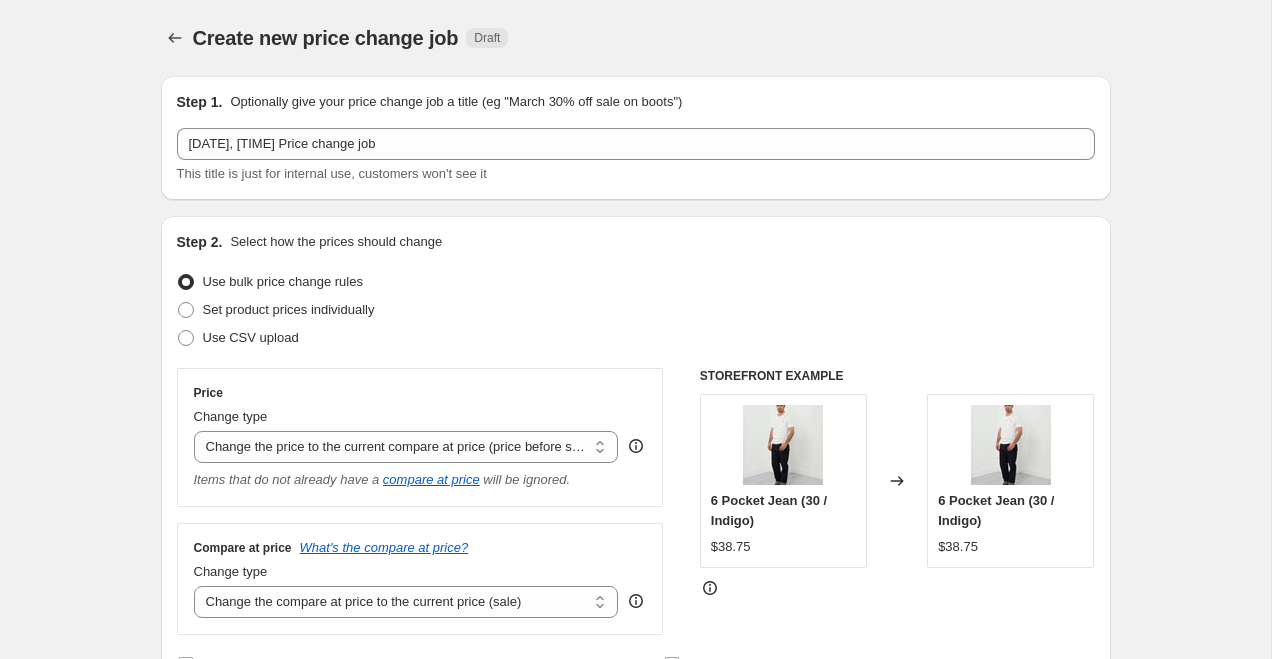 click on "Step 2. Select how the prices should change Use bulk price change rules Set product prices individually Use CSV upload Price Change type Change the price to a certain amount Change the price by a certain amount Change the price by a certain percentage Change the price to the current compare at price (price before sale) Change the price by a certain amount relative to the compare at price Change the price by a certain percentage relative to the compare at price Don't change the price Change the price by a certain percentage relative to the cost per item Change price to certain cost margin Change the price to the current compare at price (price before sale) Items that do not already have a   compare at price   will be ignored. Compare at price What's the compare at price? Change type Change the compare at price to the current price (sale) Change the compare at price to a certain amount Change the compare at price by a certain amount Change the compare at price by a certain percentage Remove the compare at price" at bounding box center [636, 455] 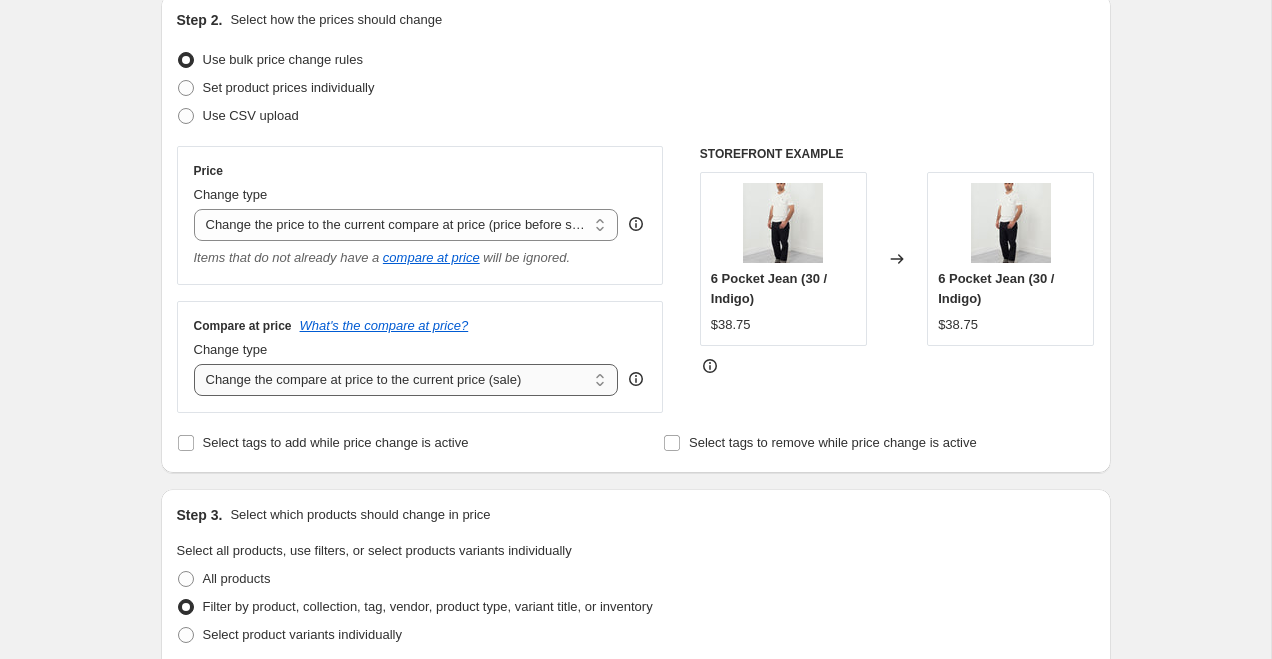 scroll, scrollTop: 225, scrollLeft: 0, axis: vertical 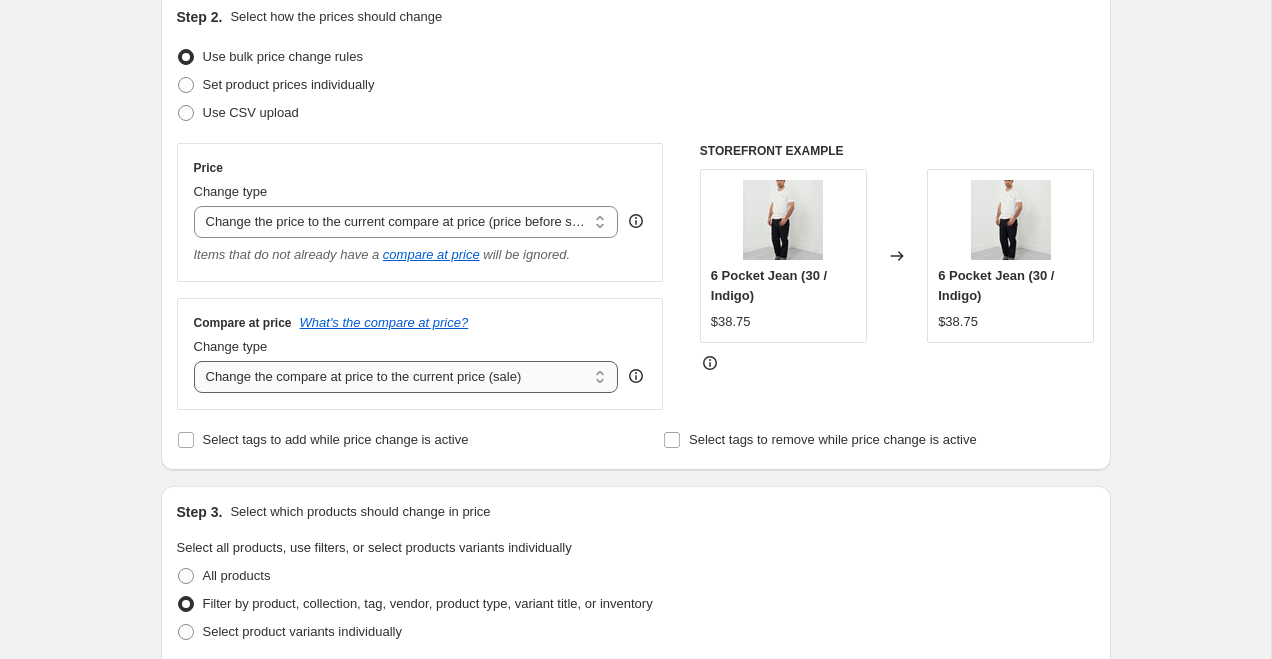 click on "Change the compare at price to the current price (sale) Change the compare at price to a certain amount Change the compare at price by a certain amount Change the compare at price by a certain percentage Change the compare at price by a certain amount relative to the actual price Change the compare at price by a certain percentage relative to the actual price Don't change the compare at price Remove the compare at price" at bounding box center (406, 377) 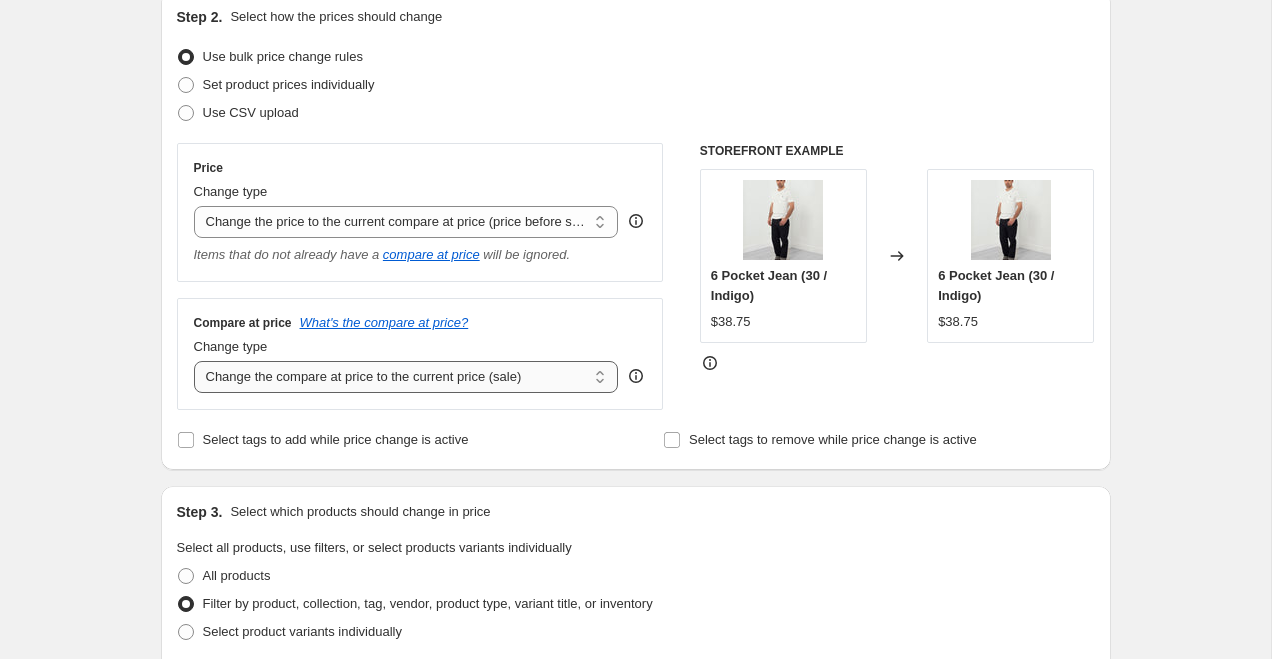 select on "no_change" 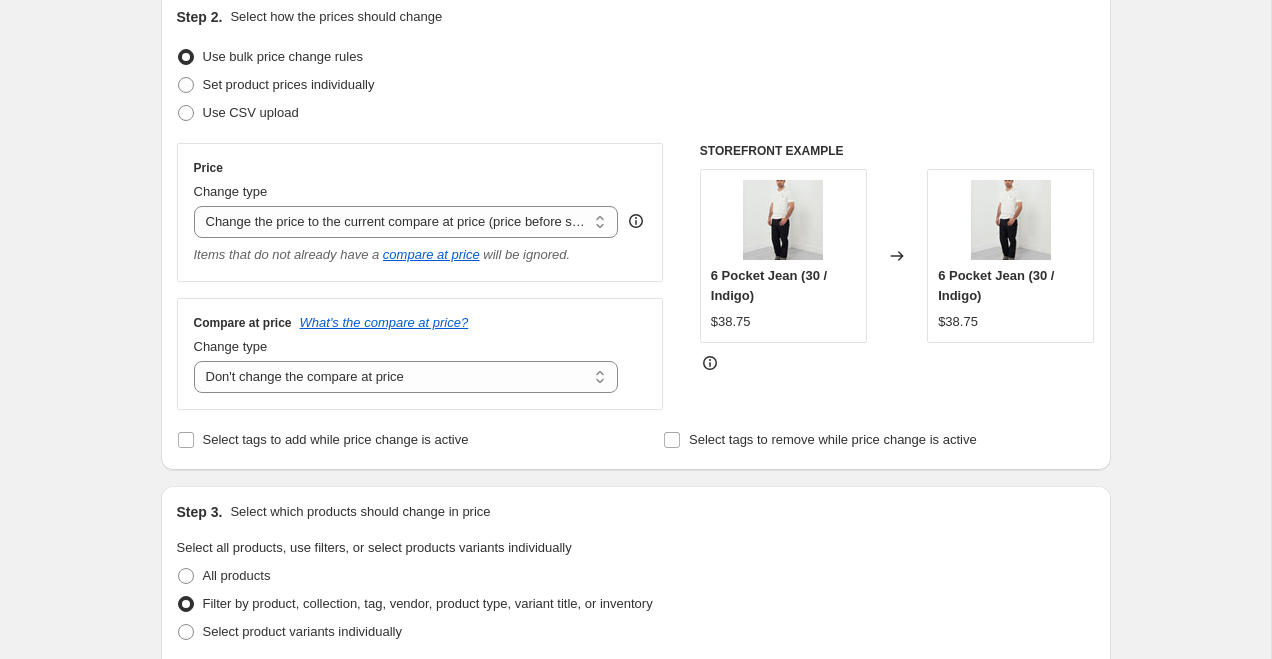 click on "Create new price change job. This page is ready Create new price change job Draft Step 1. Optionally give your price change job a title (eg "[DATE] 30% off sale on boots") [DATE], [TIME] Price change job This title is just for internal use, customers won't see it Step 2. Select how the prices should change Use bulk price change rules Set product prices individually Use CSV upload Price Change type Change the price to a certain amount Change the price by a certain amount Change the price by a certain percentage Change the price to the current compare at price (price before sale) Change the price by a certain amount relative to the compare at price Change the price by a certain percentage relative to the compare at price Don't change the price Change the price by a certain percentage relative to the cost per item Change price to certain cost margin Change the price to the current compare at price (price before sale) Items that do not already have a   compare at price   will be ignored. Compare at price" at bounding box center (635, 832) 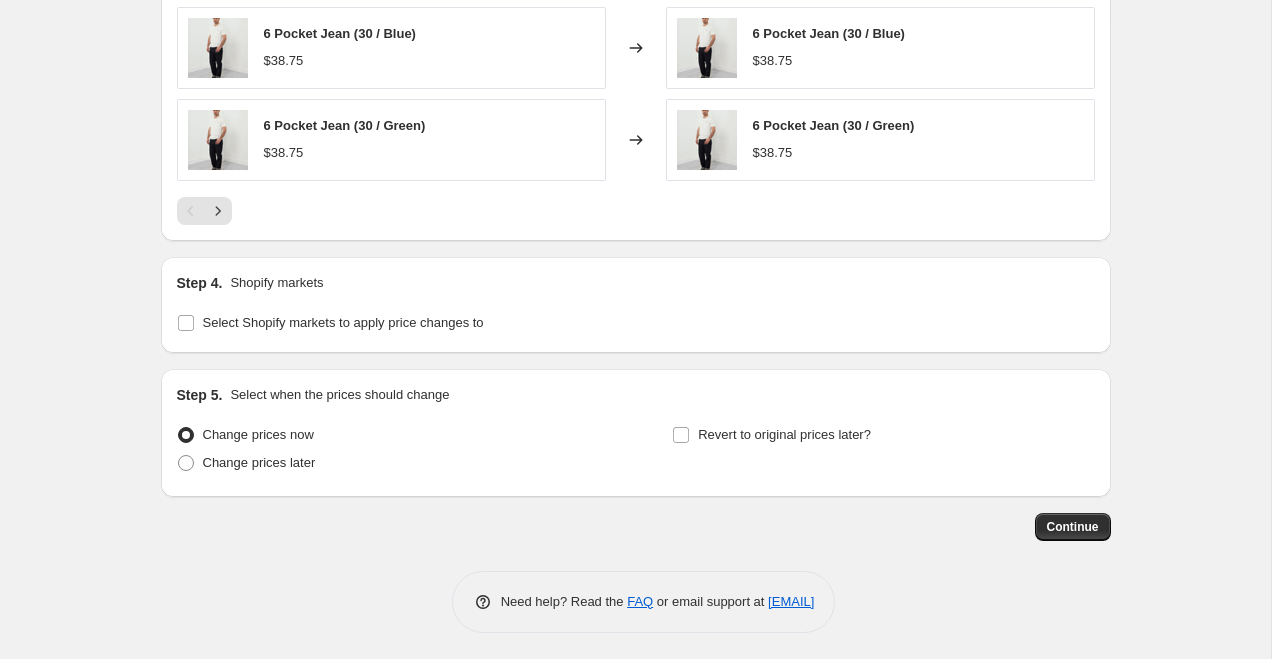 scroll, scrollTop: 1454, scrollLeft: 0, axis: vertical 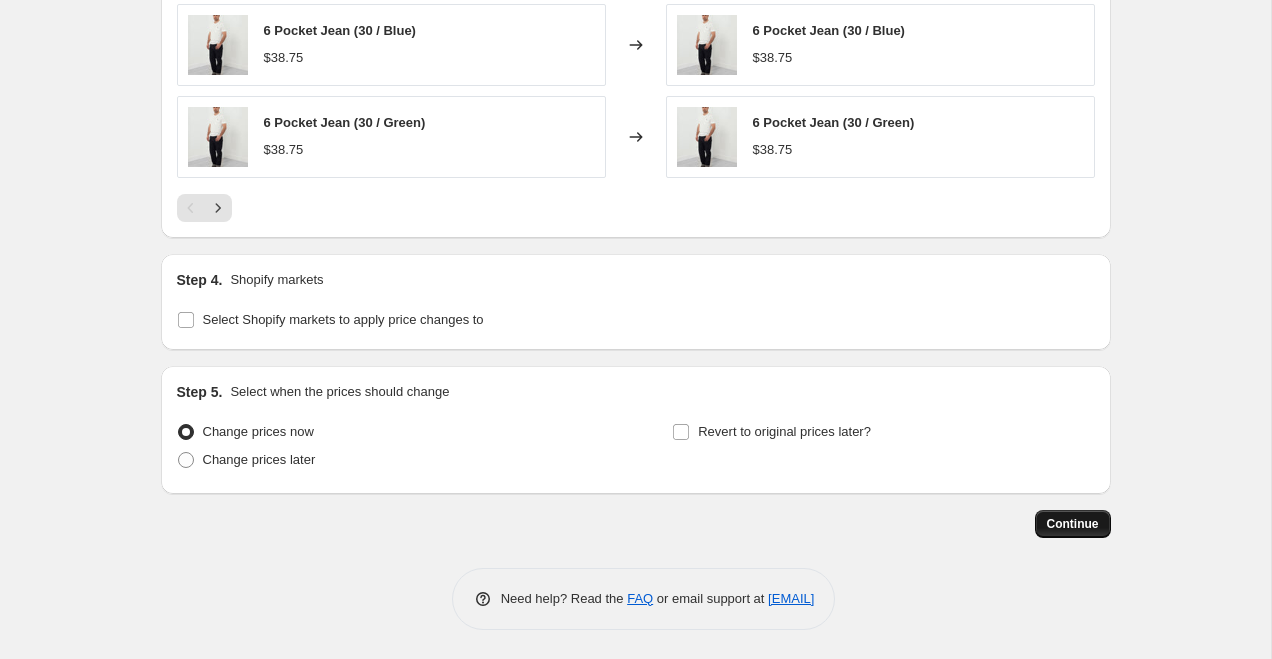 click on "Continue" at bounding box center (1073, 524) 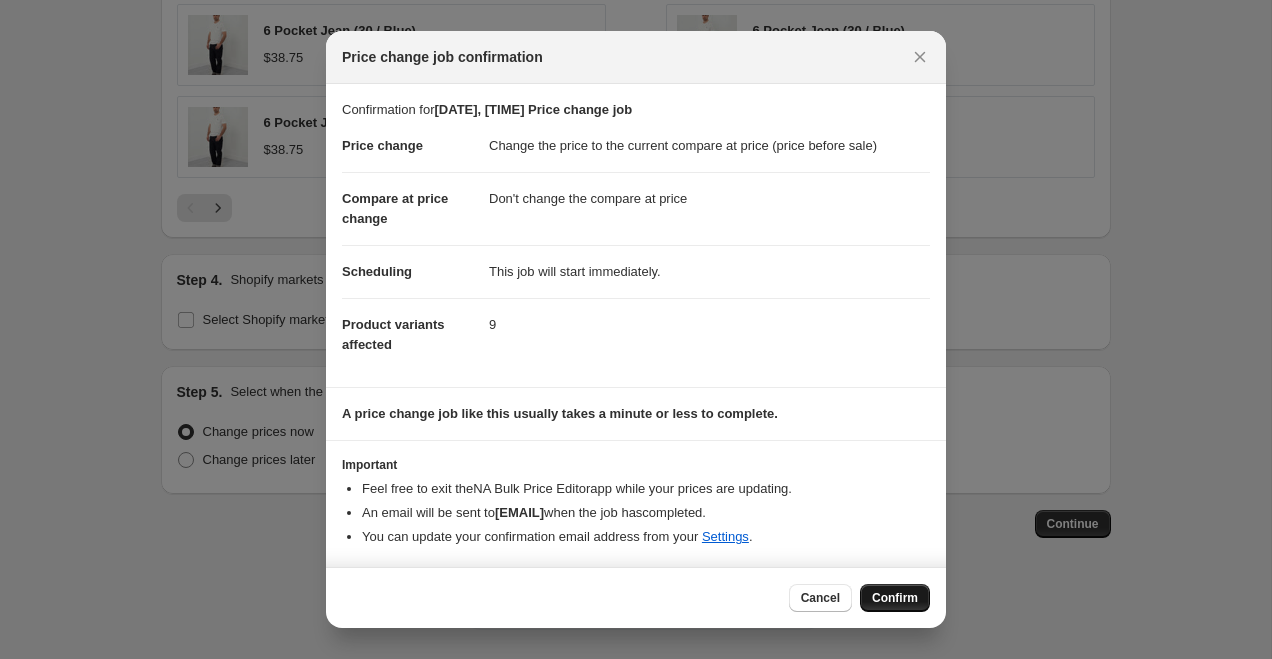click on "Confirm" at bounding box center (895, 598) 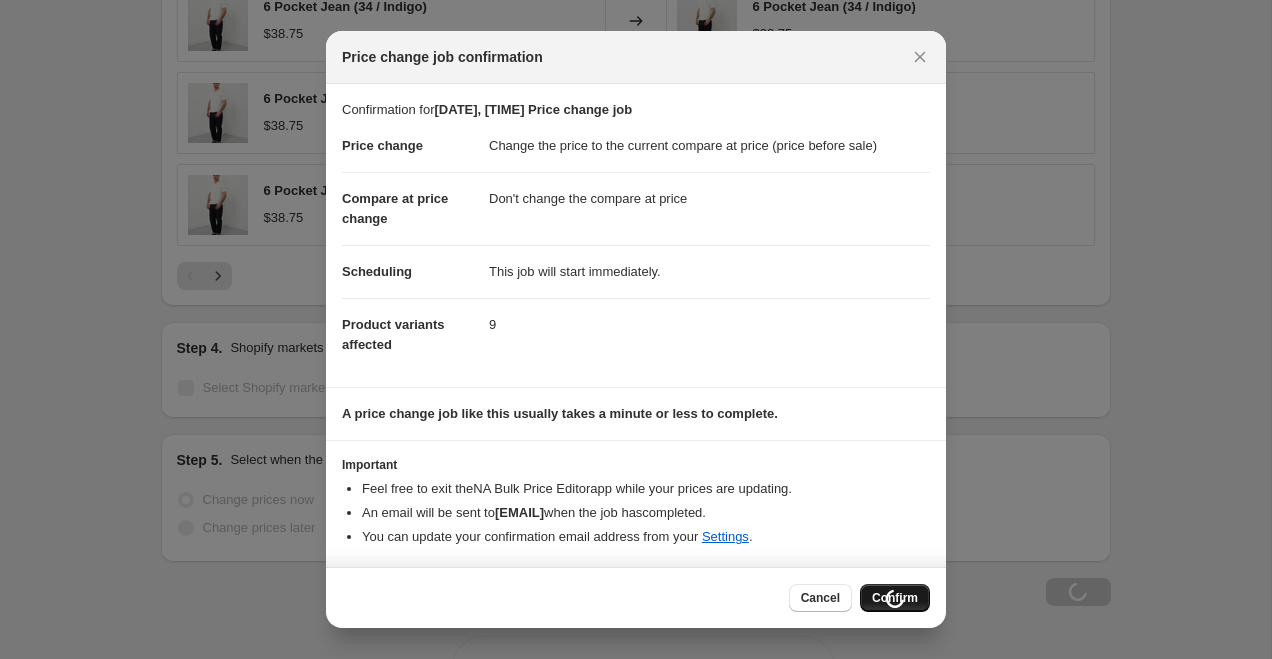 scroll, scrollTop: 1522, scrollLeft: 0, axis: vertical 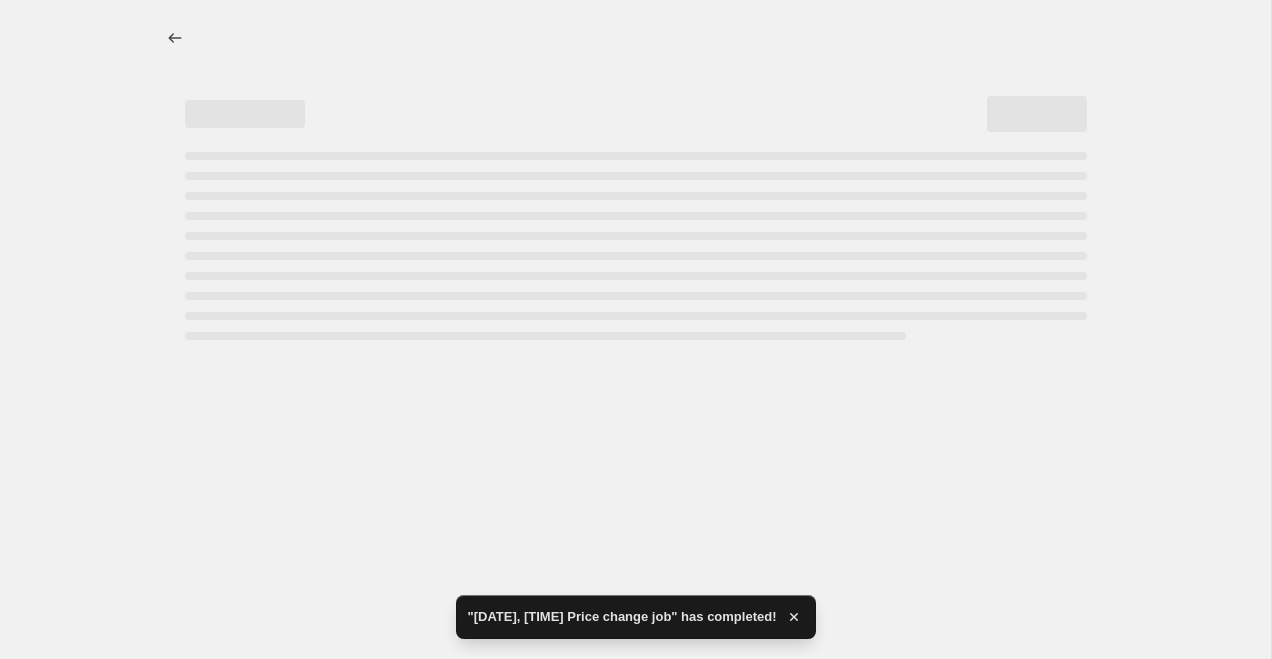 select on "ecap" 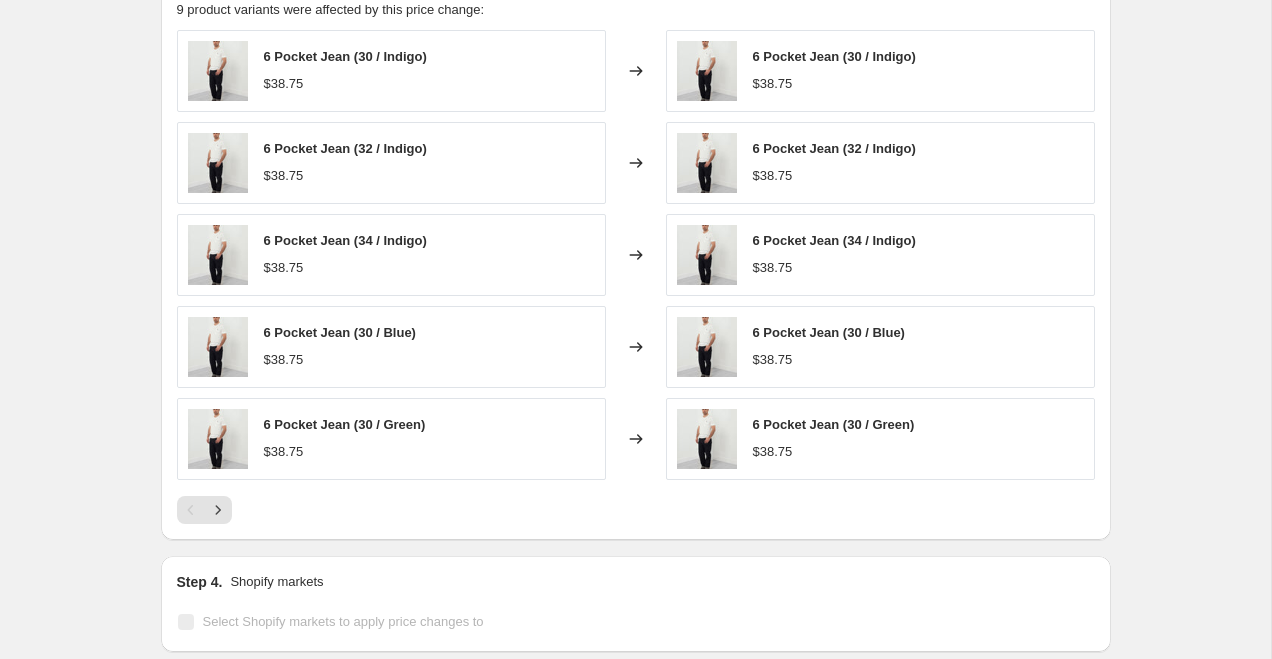 scroll, scrollTop: 0, scrollLeft: 0, axis: both 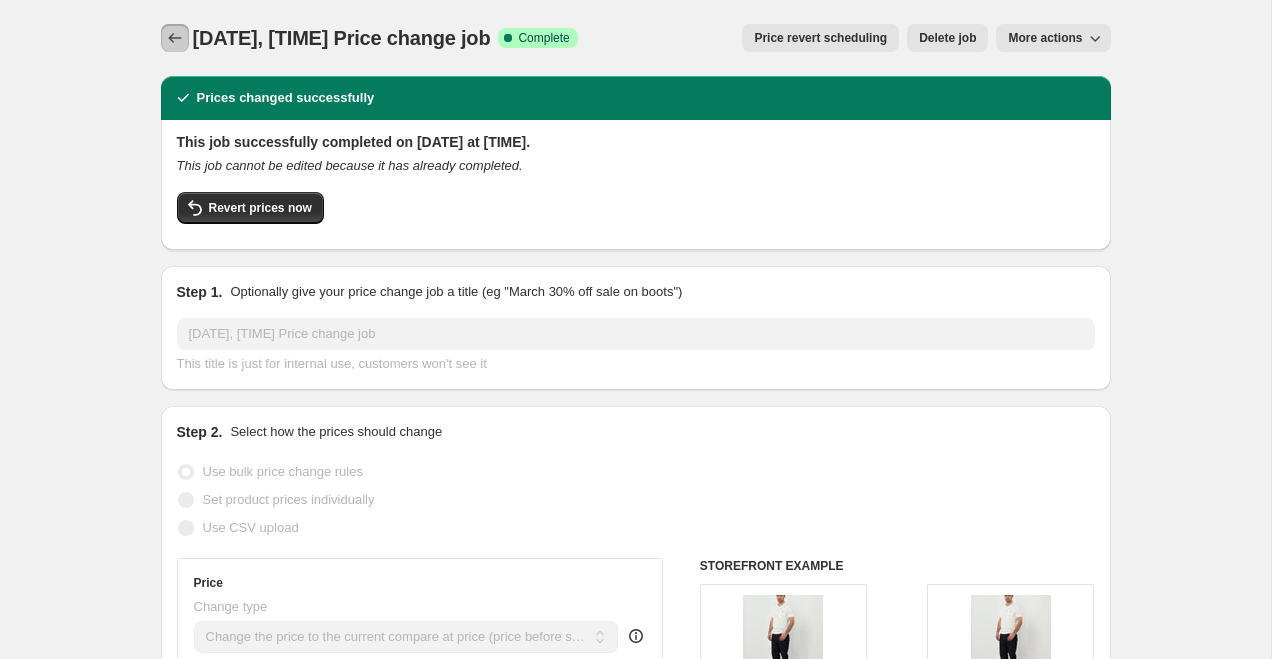 click 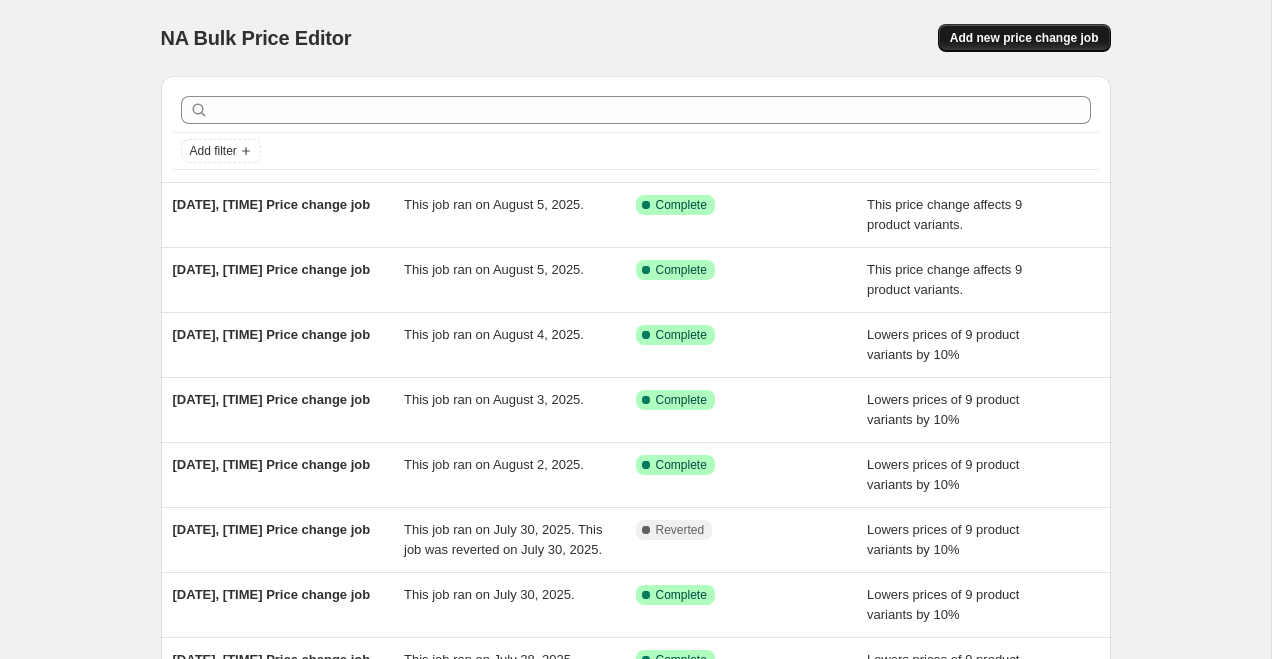 click on "Add new price change job" at bounding box center [1024, 38] 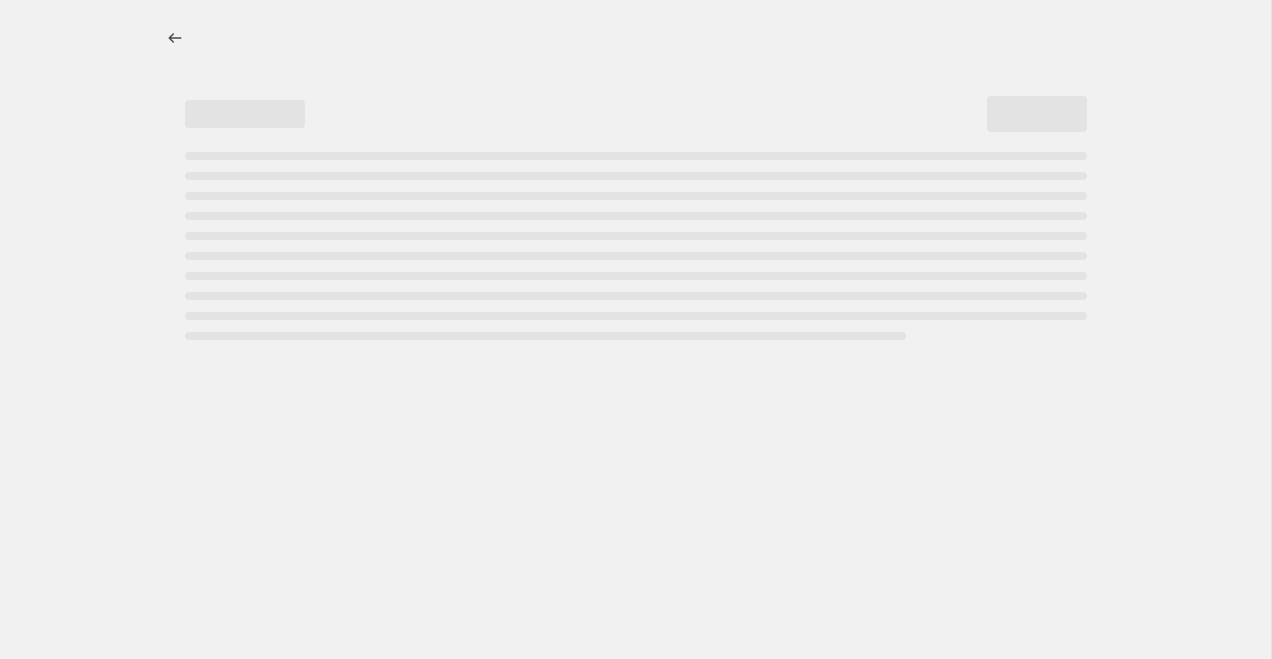 select on "percentage" 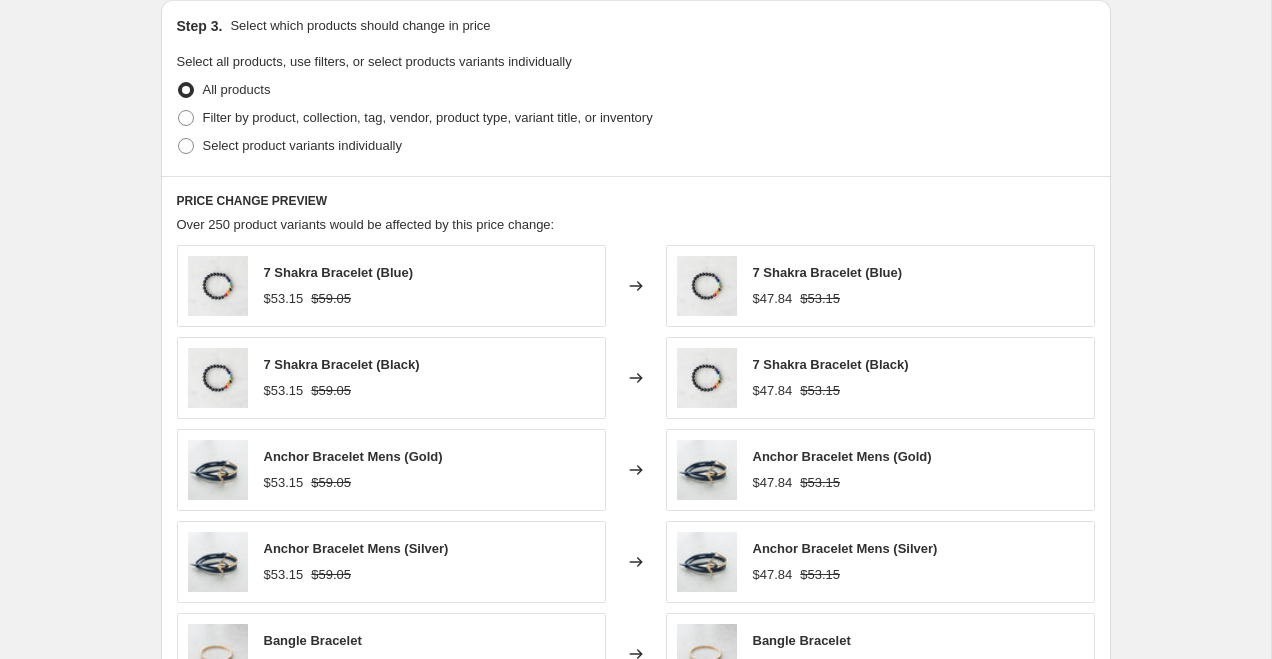 scroll, scrollTop: 935, scrollLeft: 0, axis: vertical 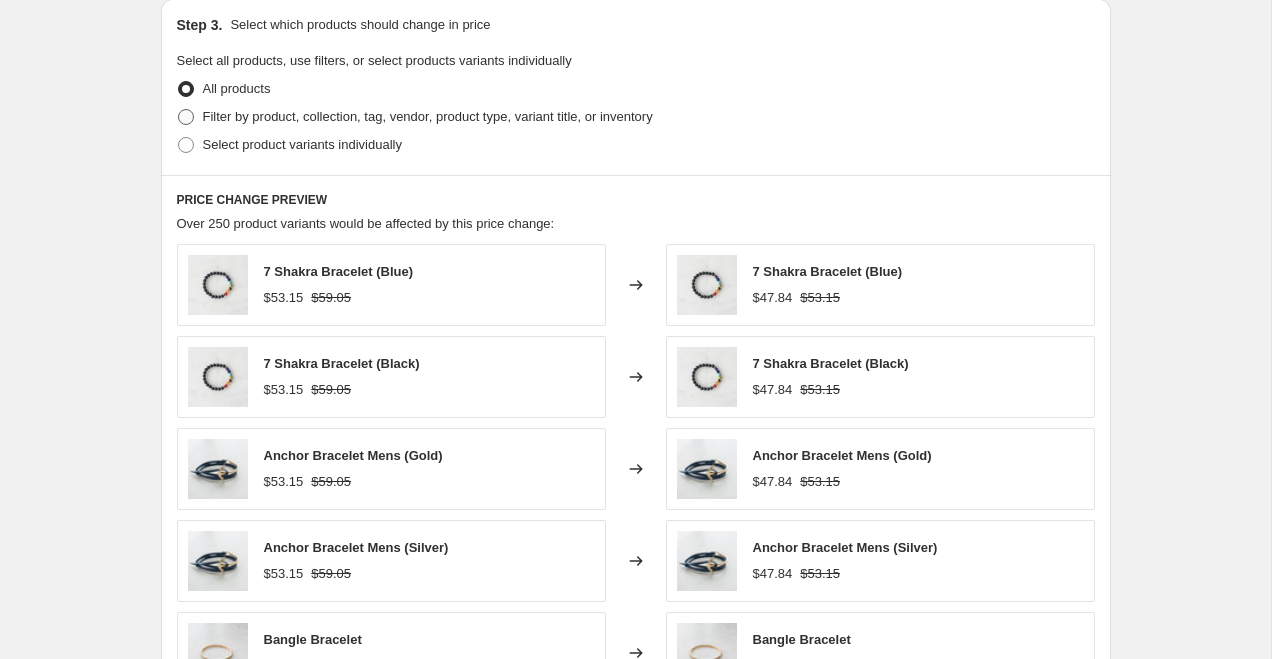 click on "Filter by product, collection, tag, vendor, product type, variant title, or inventory" at bounding box center (428, 116) 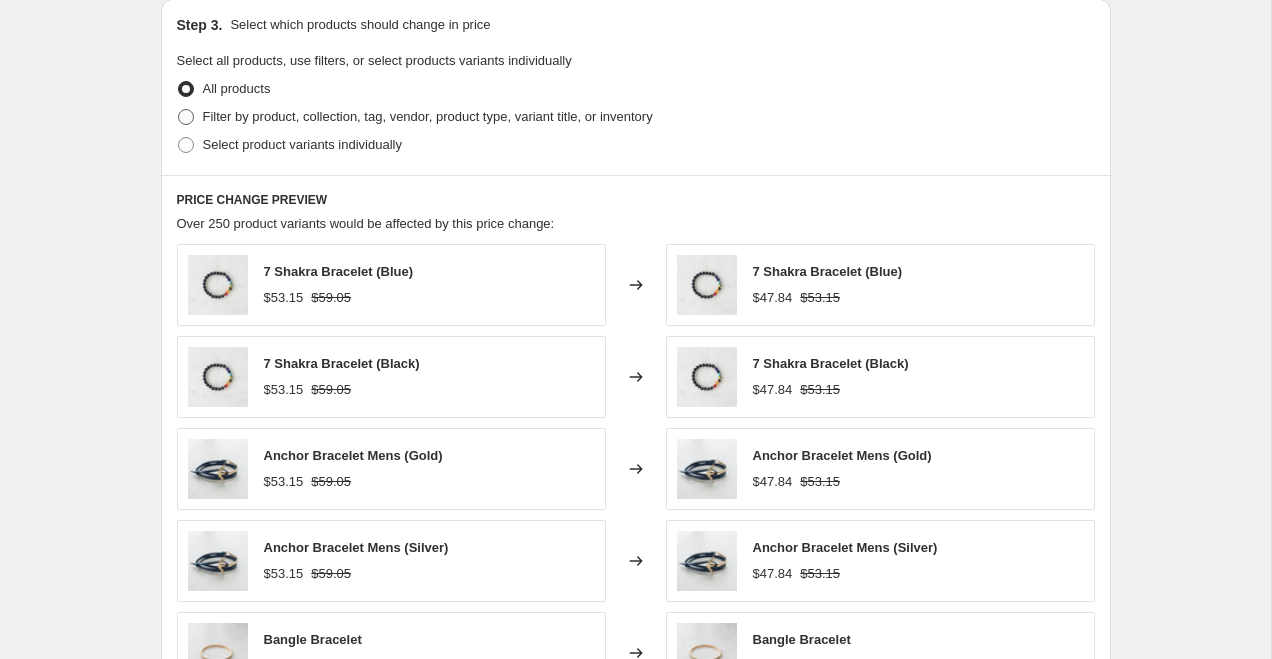radio on "true" 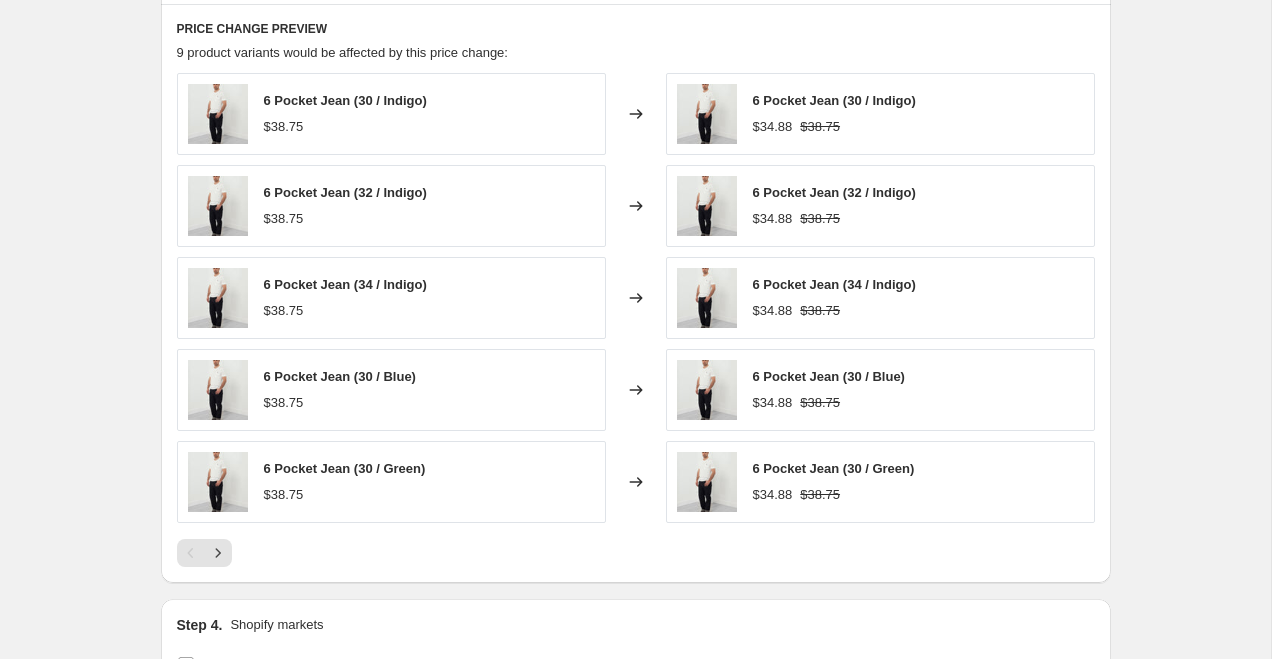 scroll, scrollTop: 1324, scrollLeft: 0, axis: vertical 